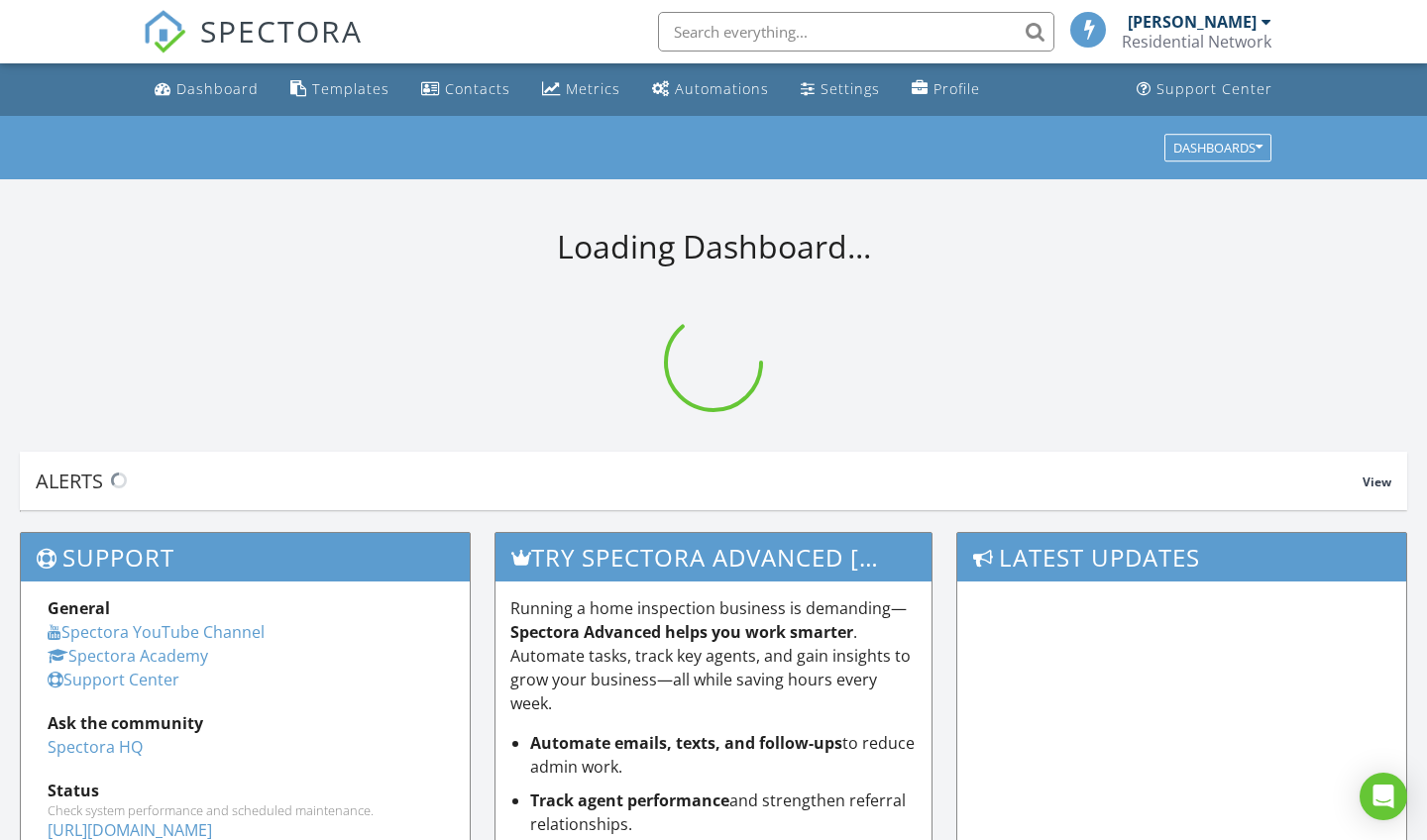 scroll, scrollTop: 0, scrollLeft: 0, axis: both 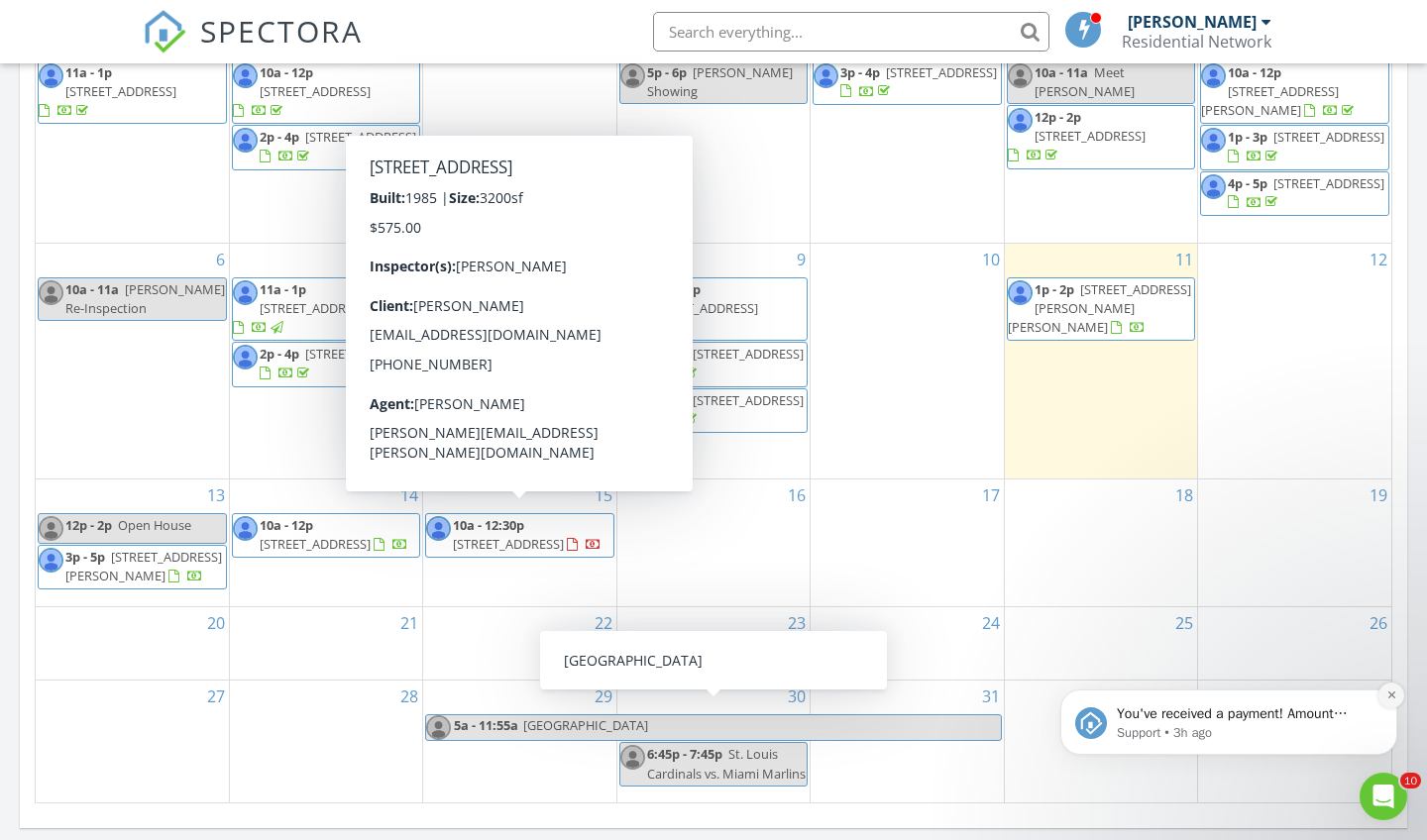 click 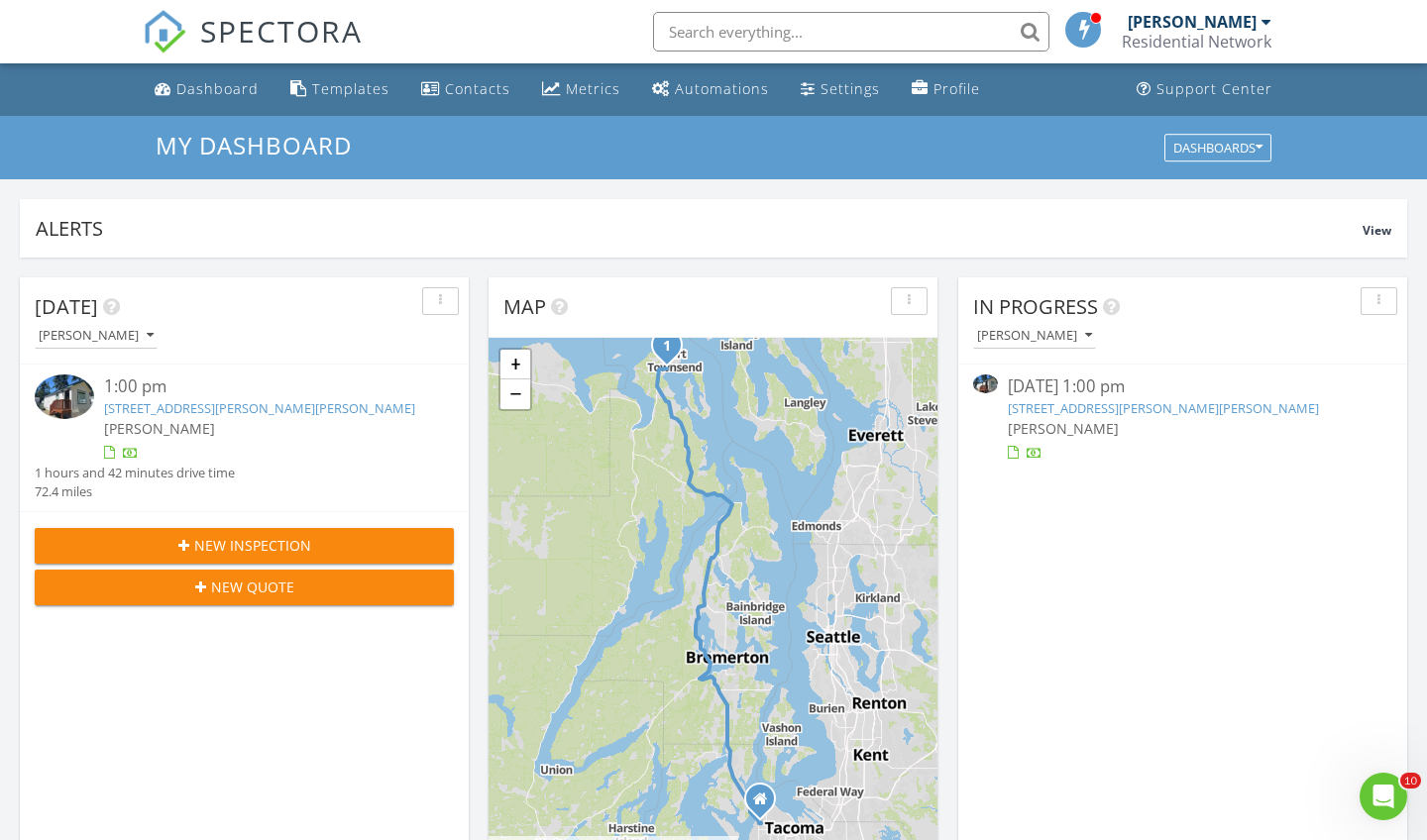scroll, scrollTop: 0, scrollLeft: 0, axis: both 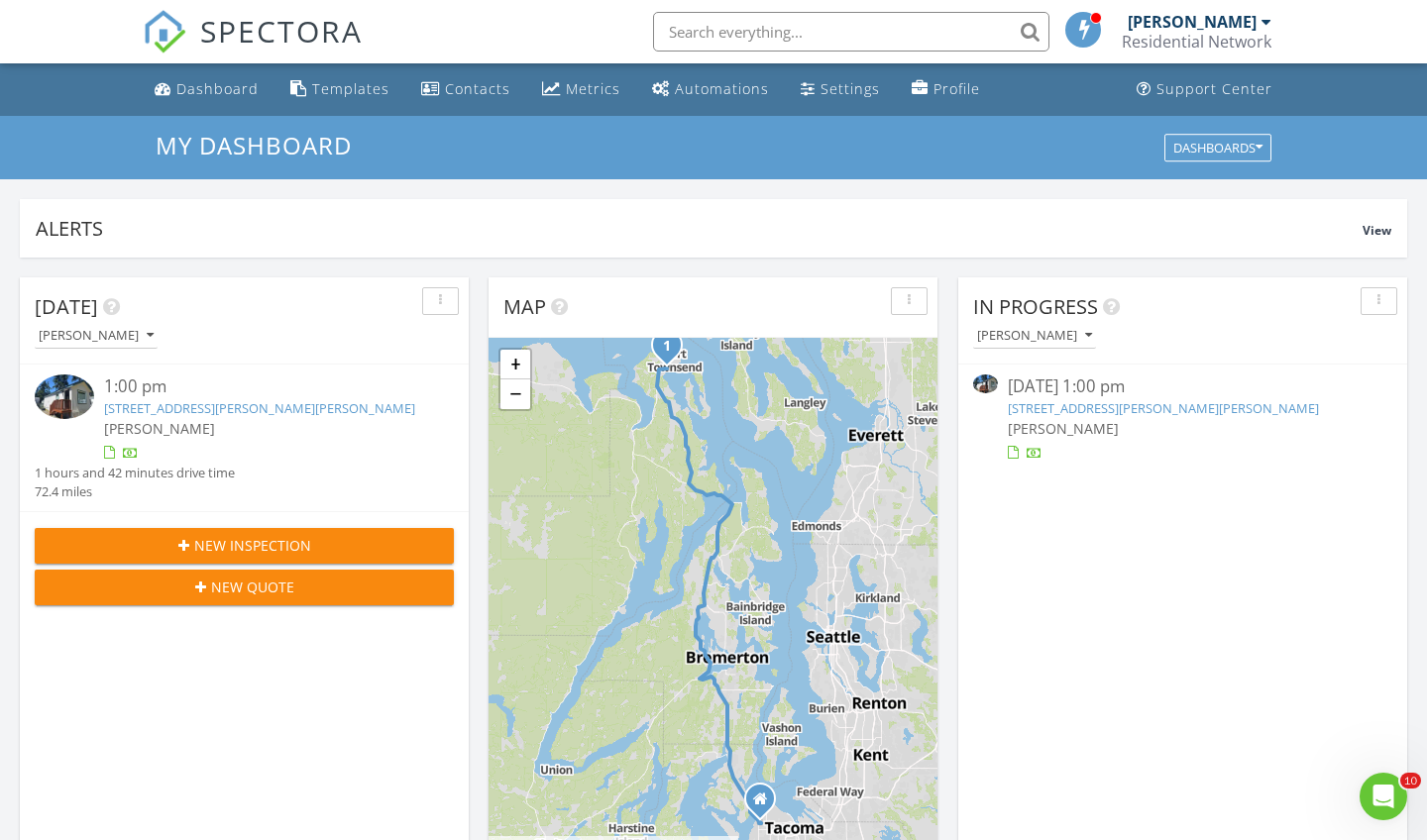 click on "New Inspection" at bounding box center [253, 545] 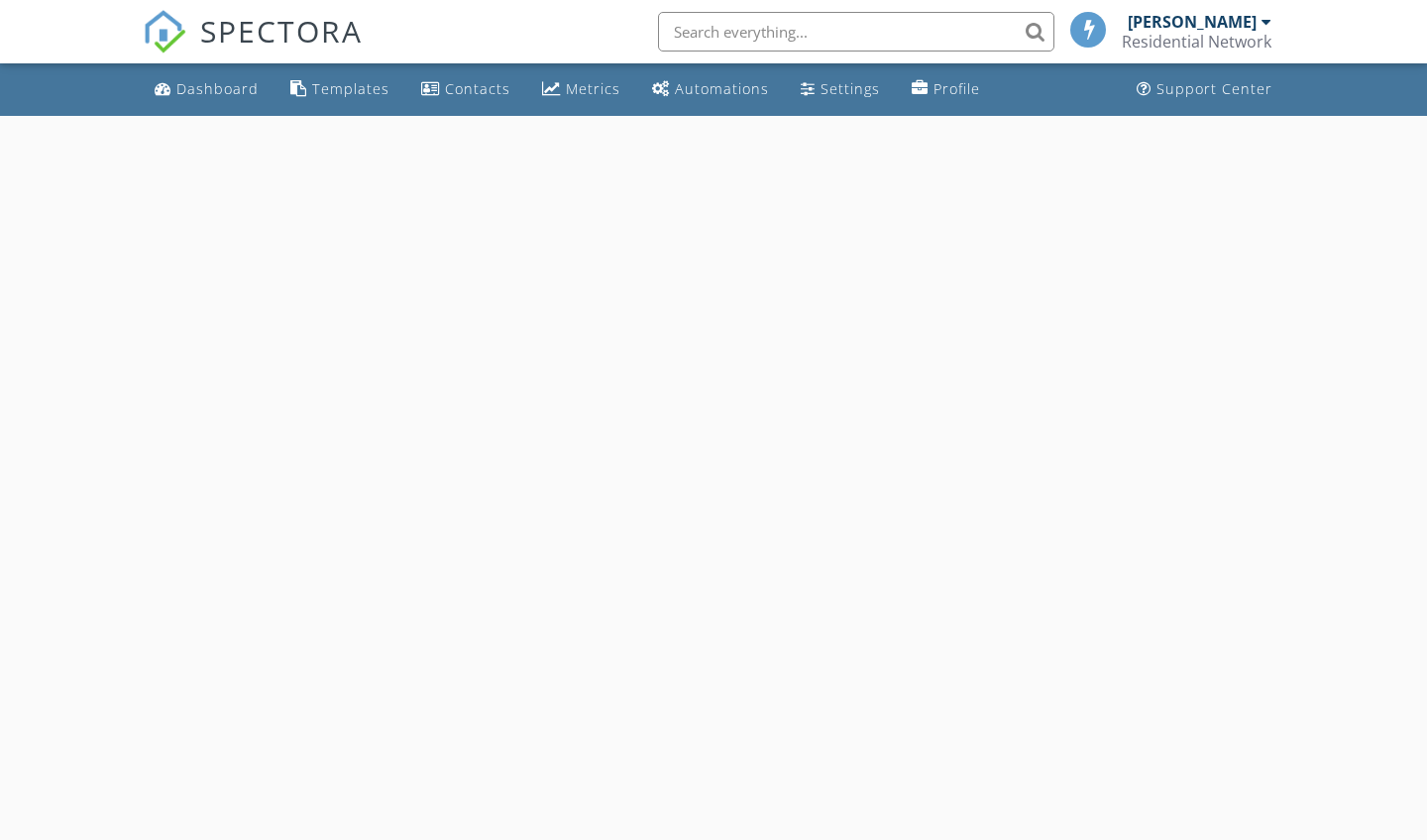 scroll, scrollTop: 0, scrollLeft: 0, axis: both 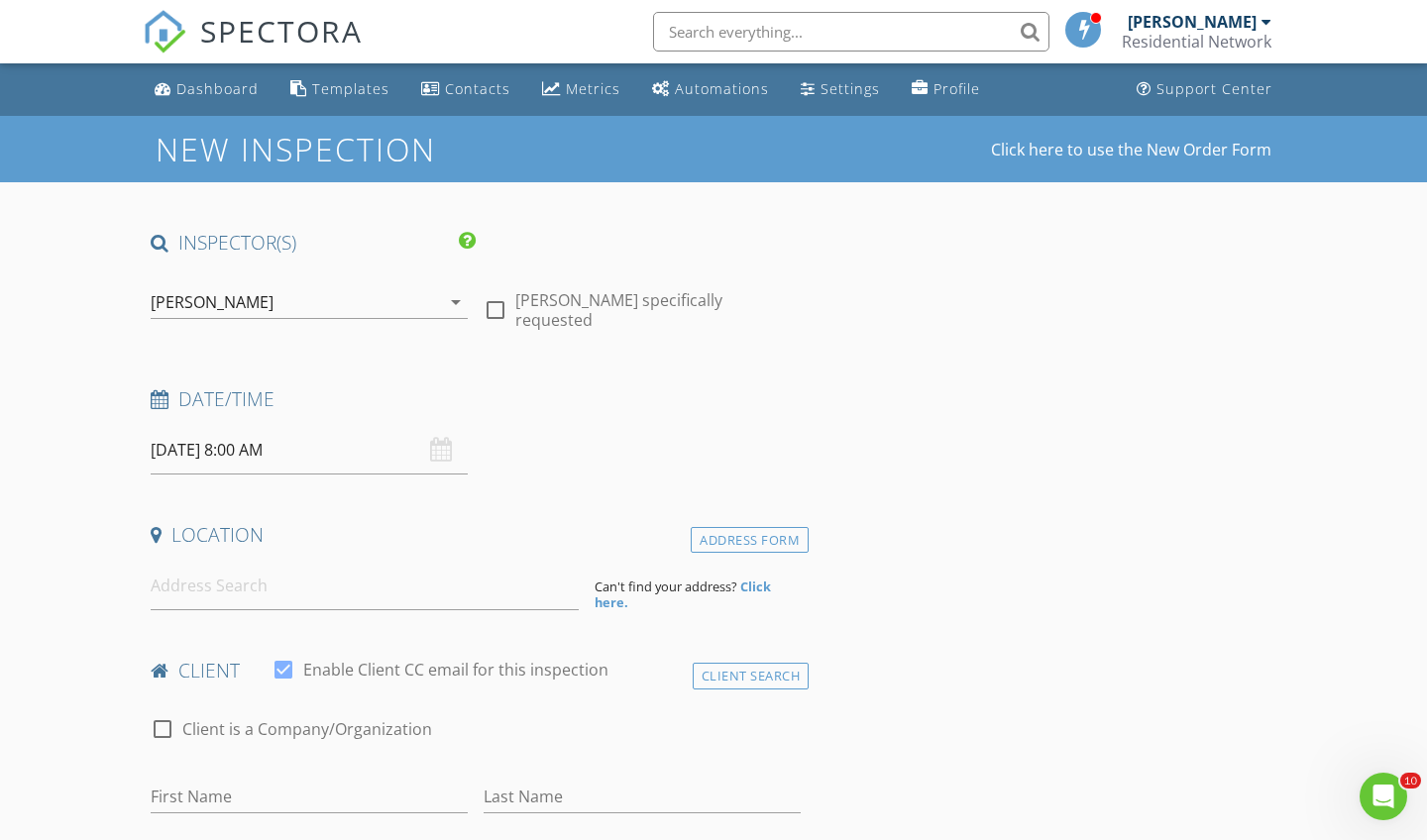 click on "07/12/2025 8:00 AM" at bounding box center (309, 450) 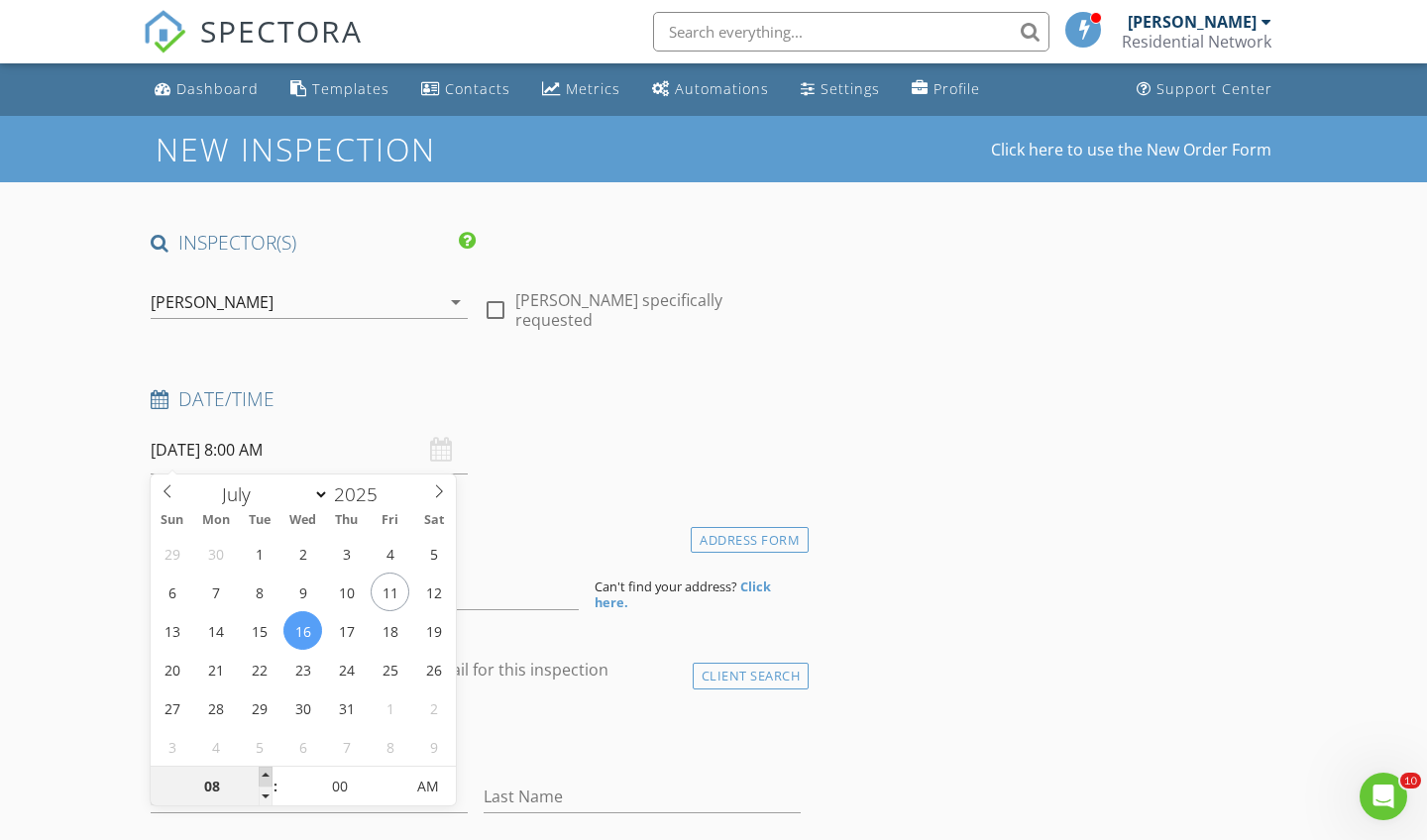 type on "09" 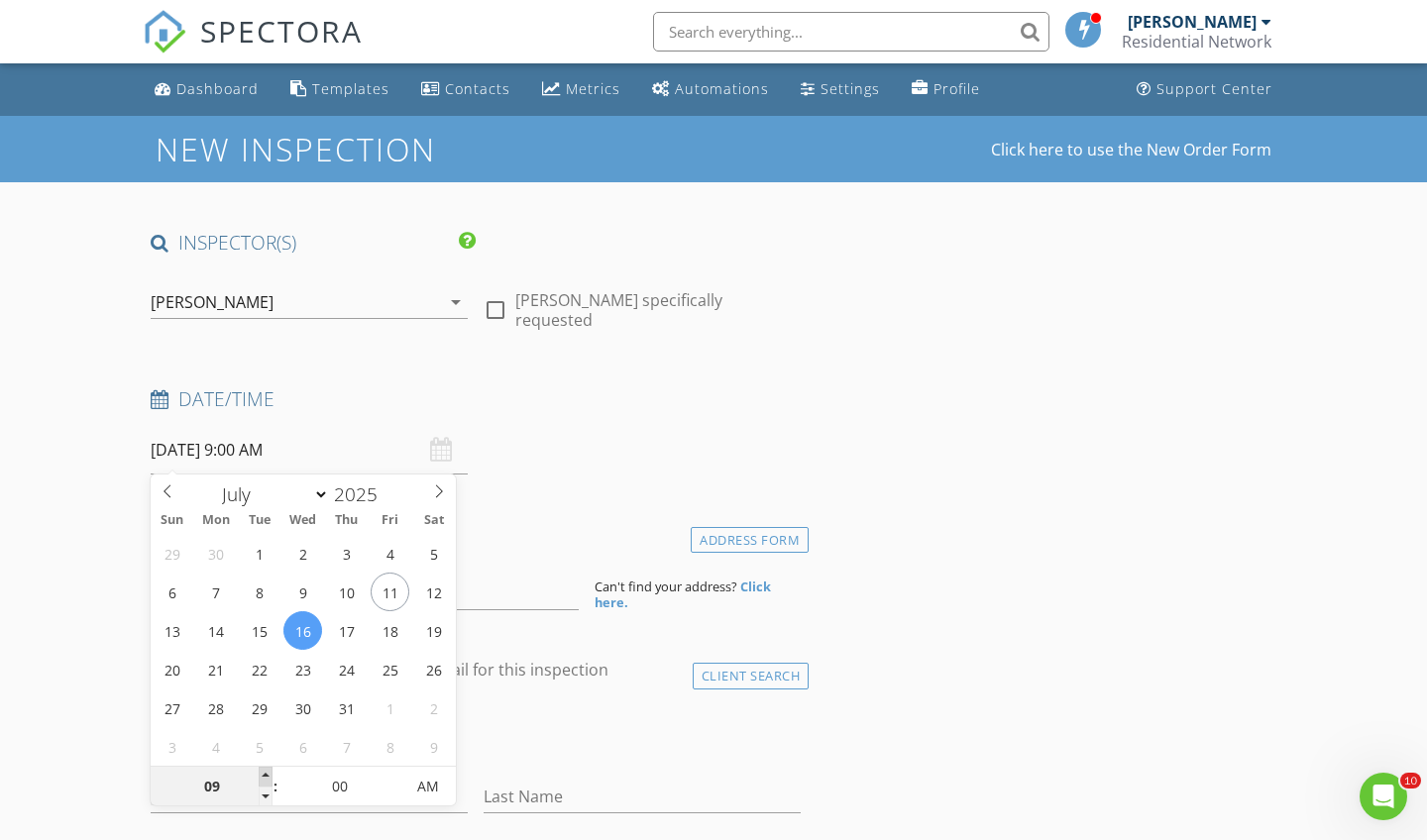 click at bounding box center (266, 777) 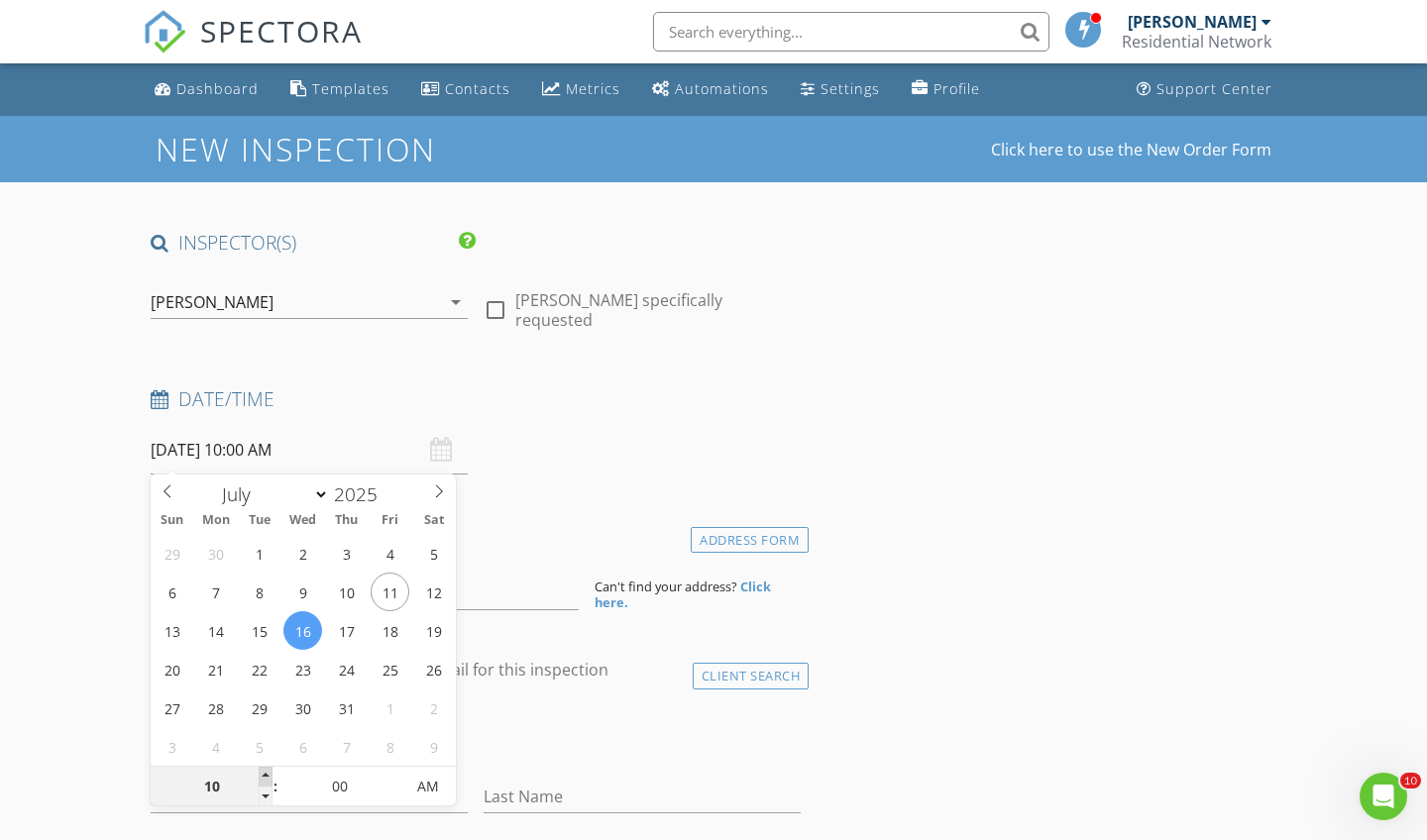 click at bounding box center [266, 777] 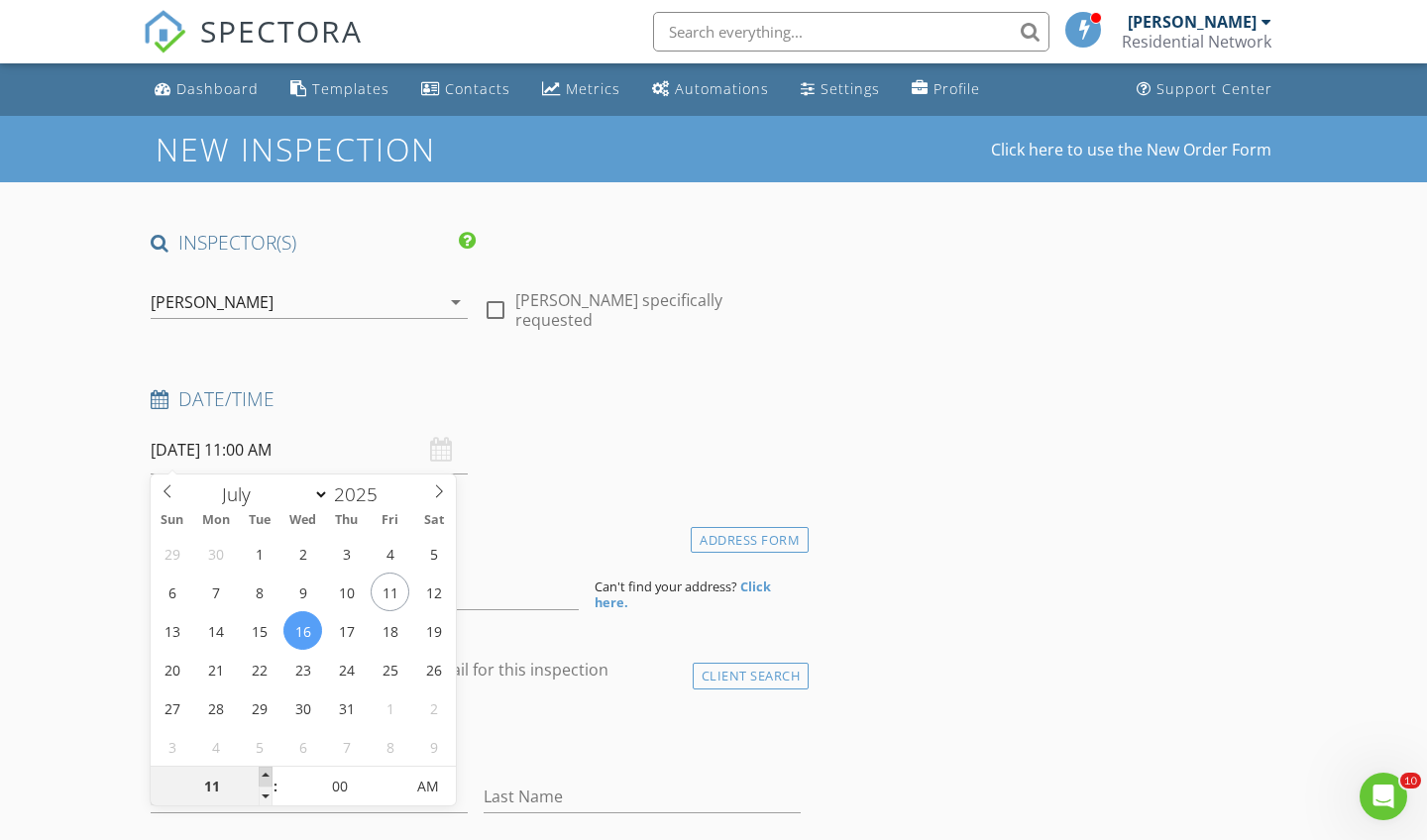 click at bounding box center [266, 777] 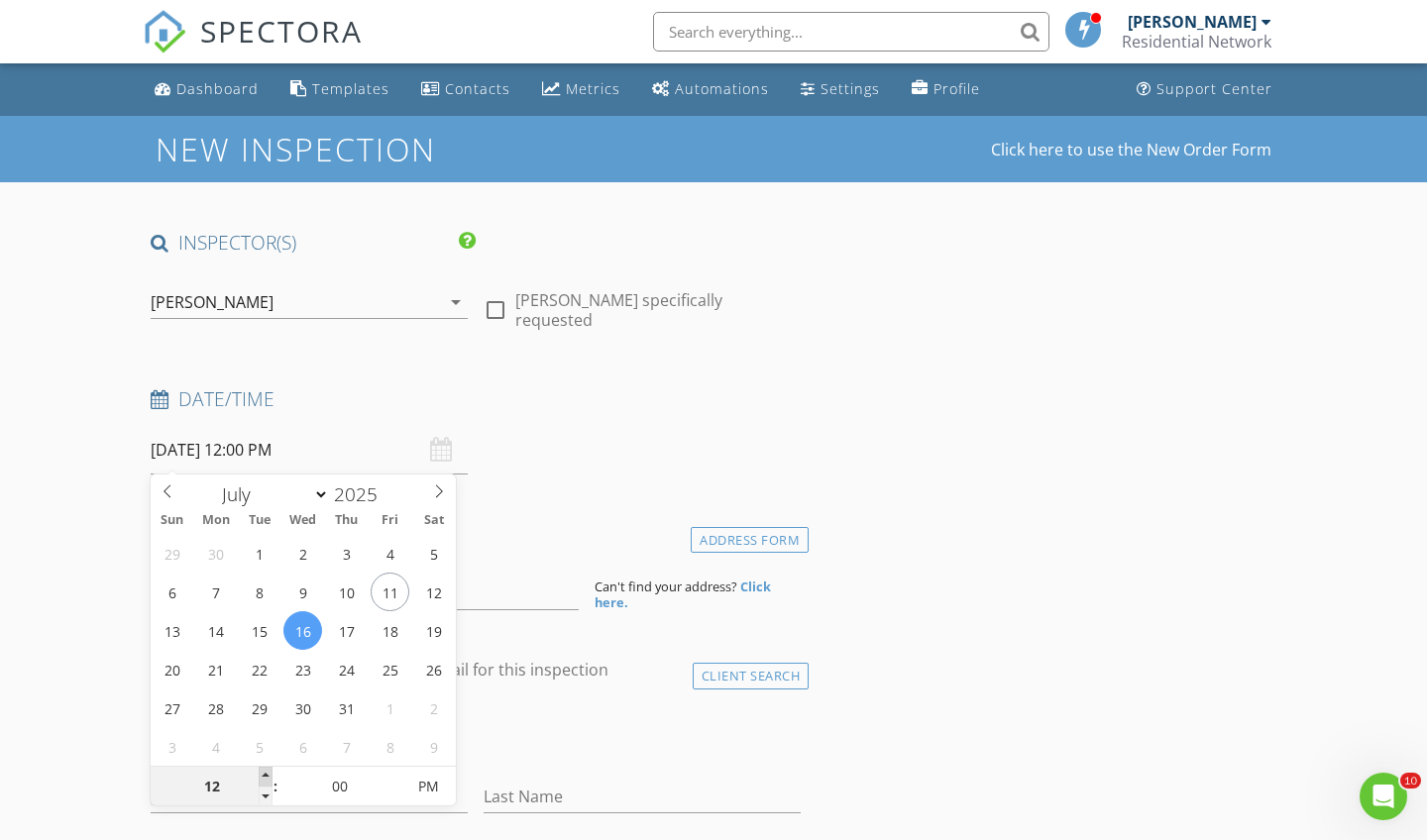 click at bounding box center [266, 777] 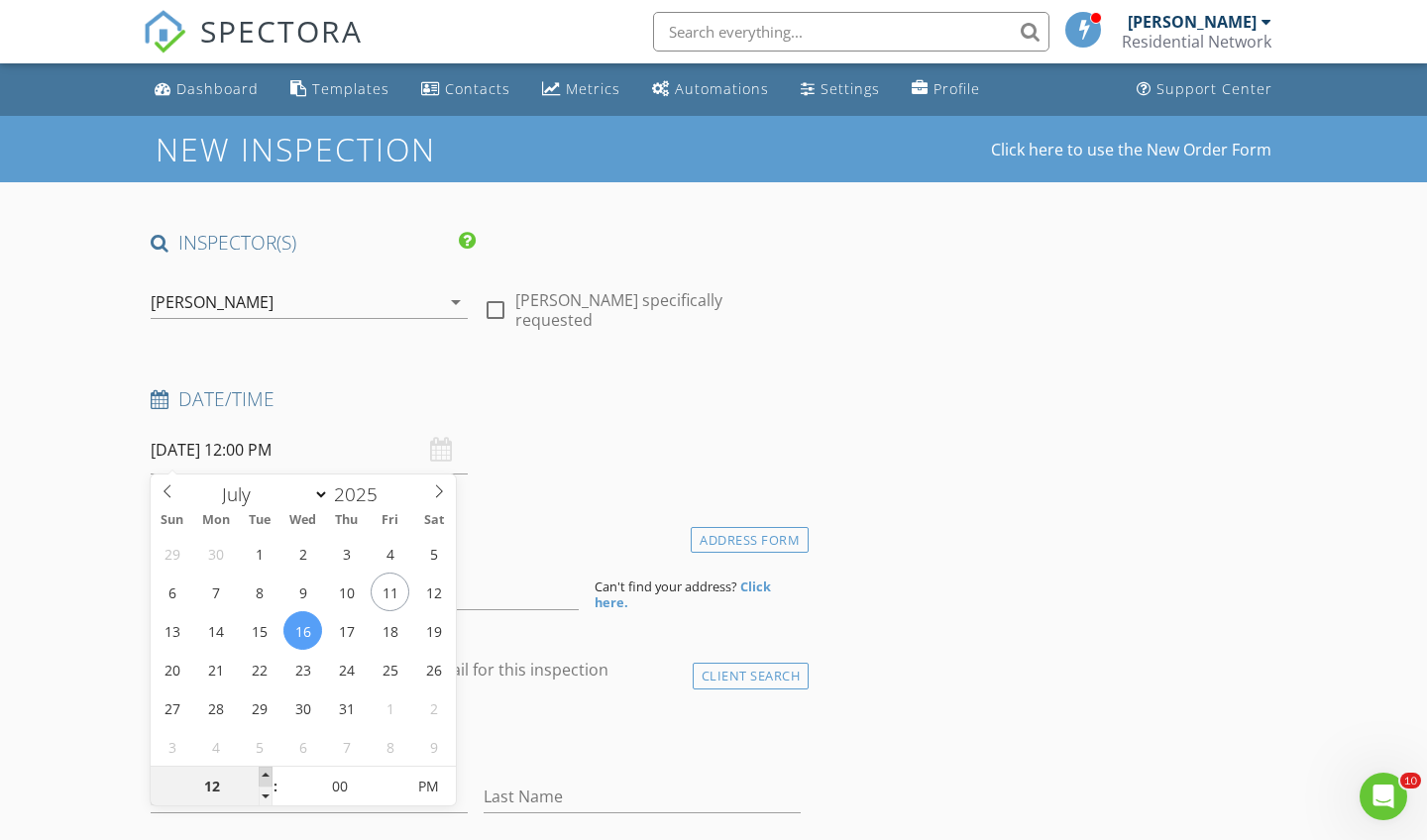 type on "01" 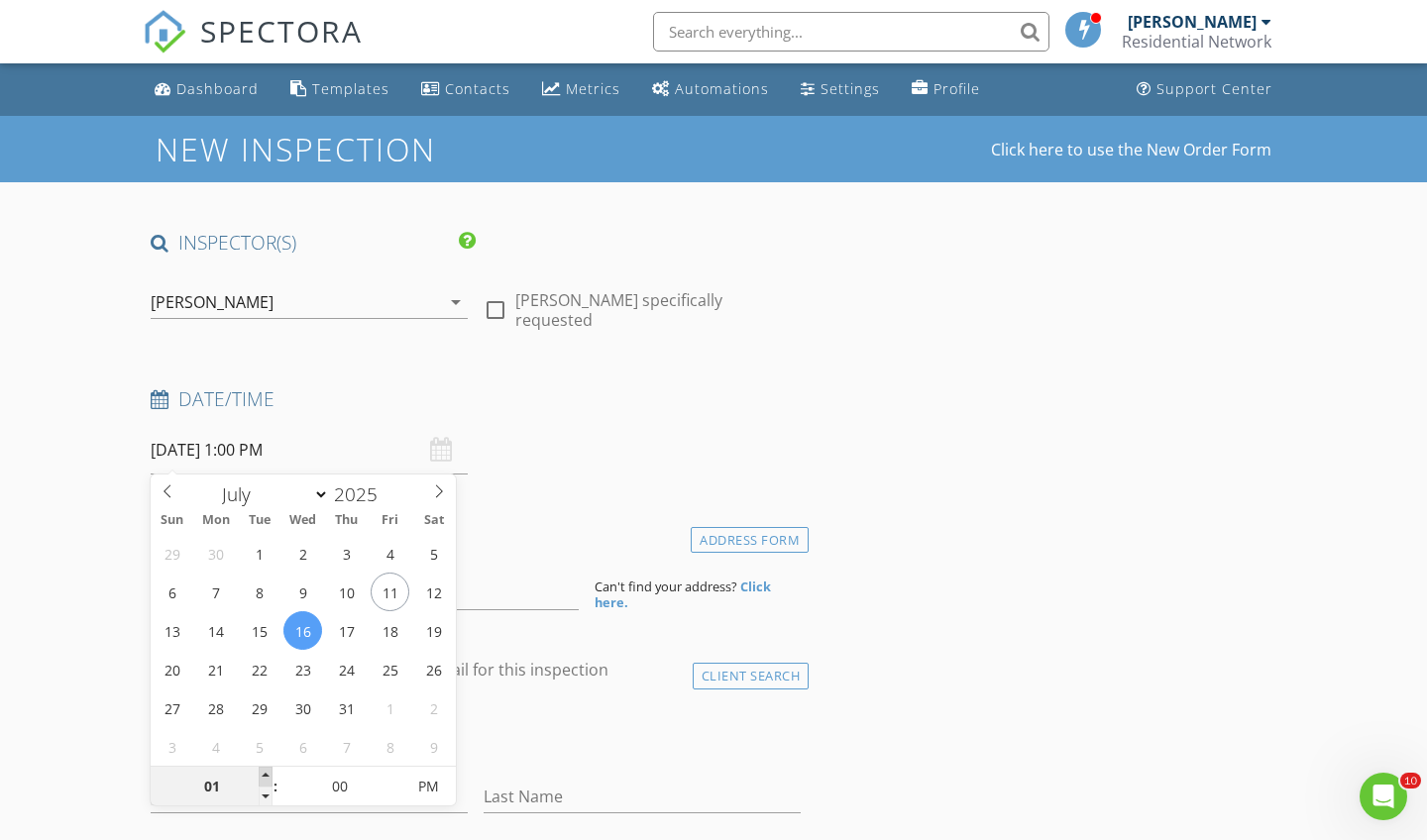 click at bounding box center [266, 777] 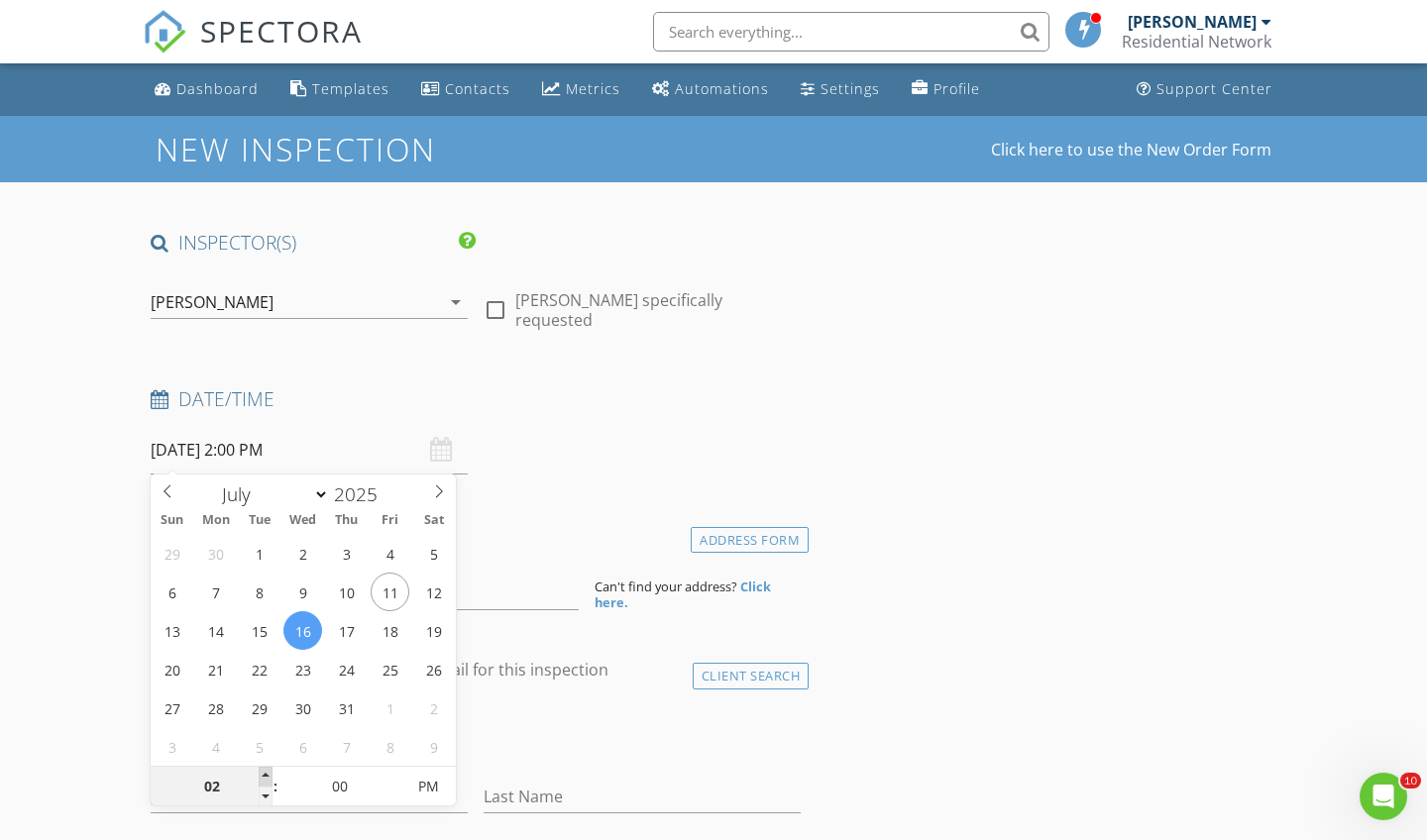 click at bounding box center [266, 777] 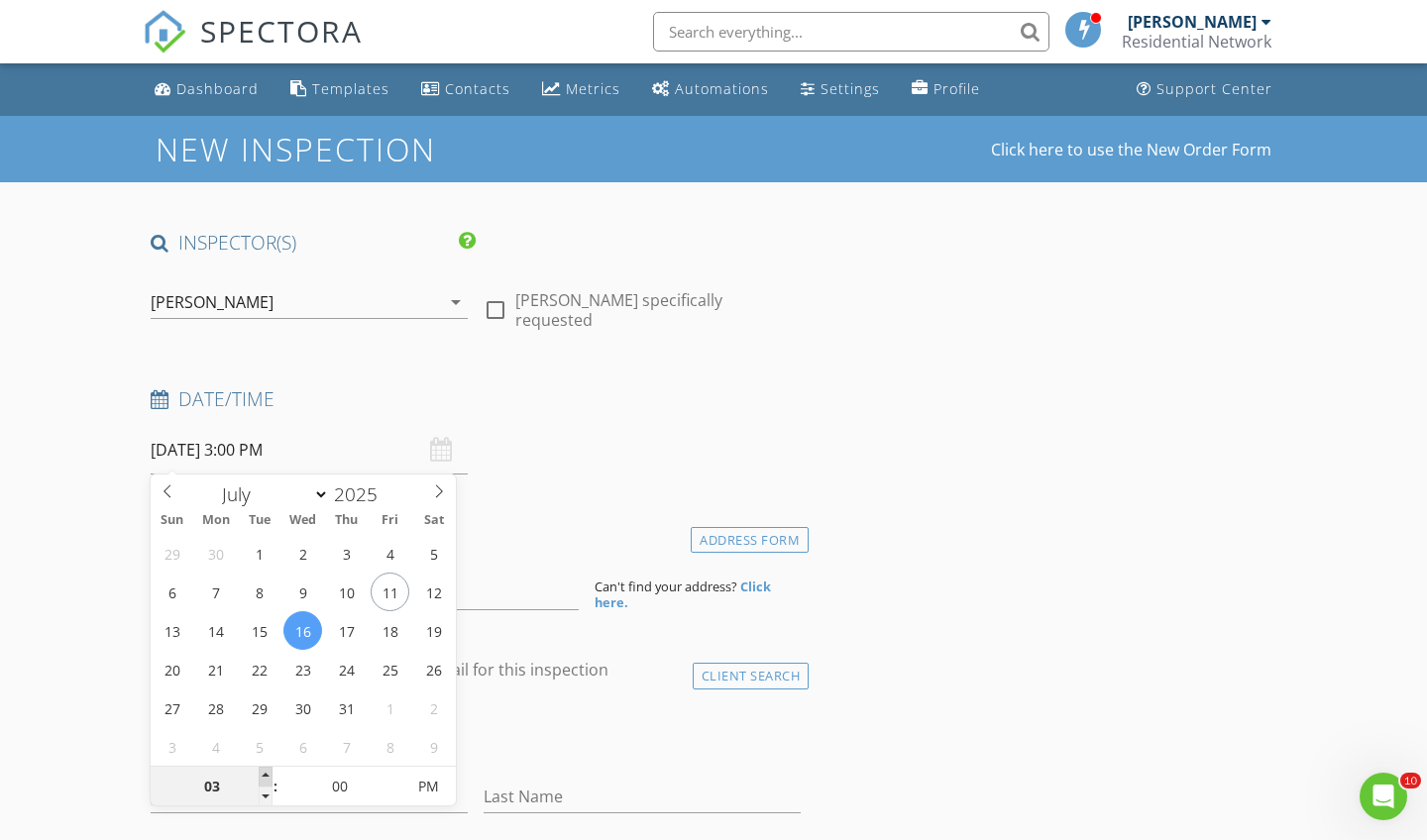 click at bounding box center [266, 777] 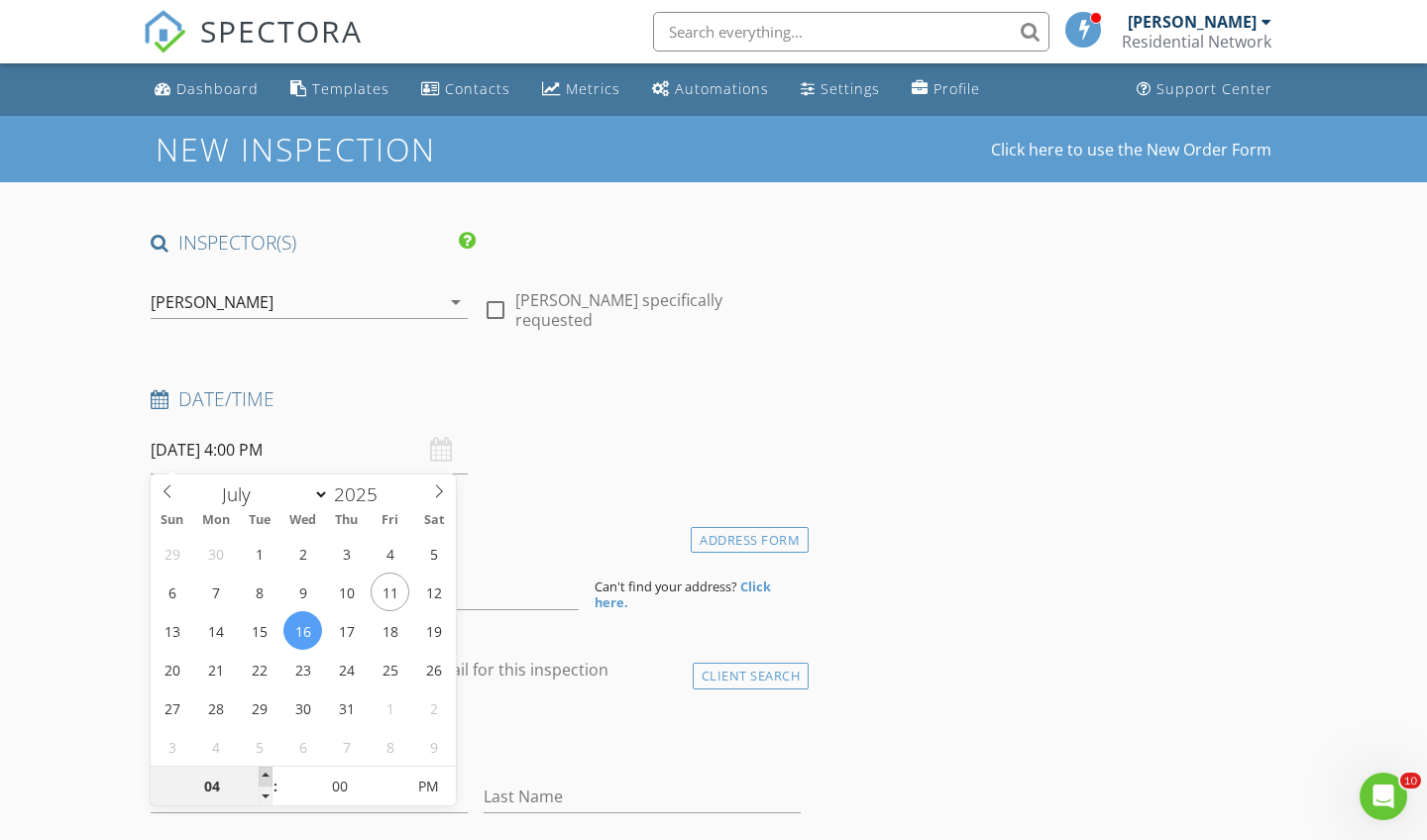 click at bounding box center [266, 777] 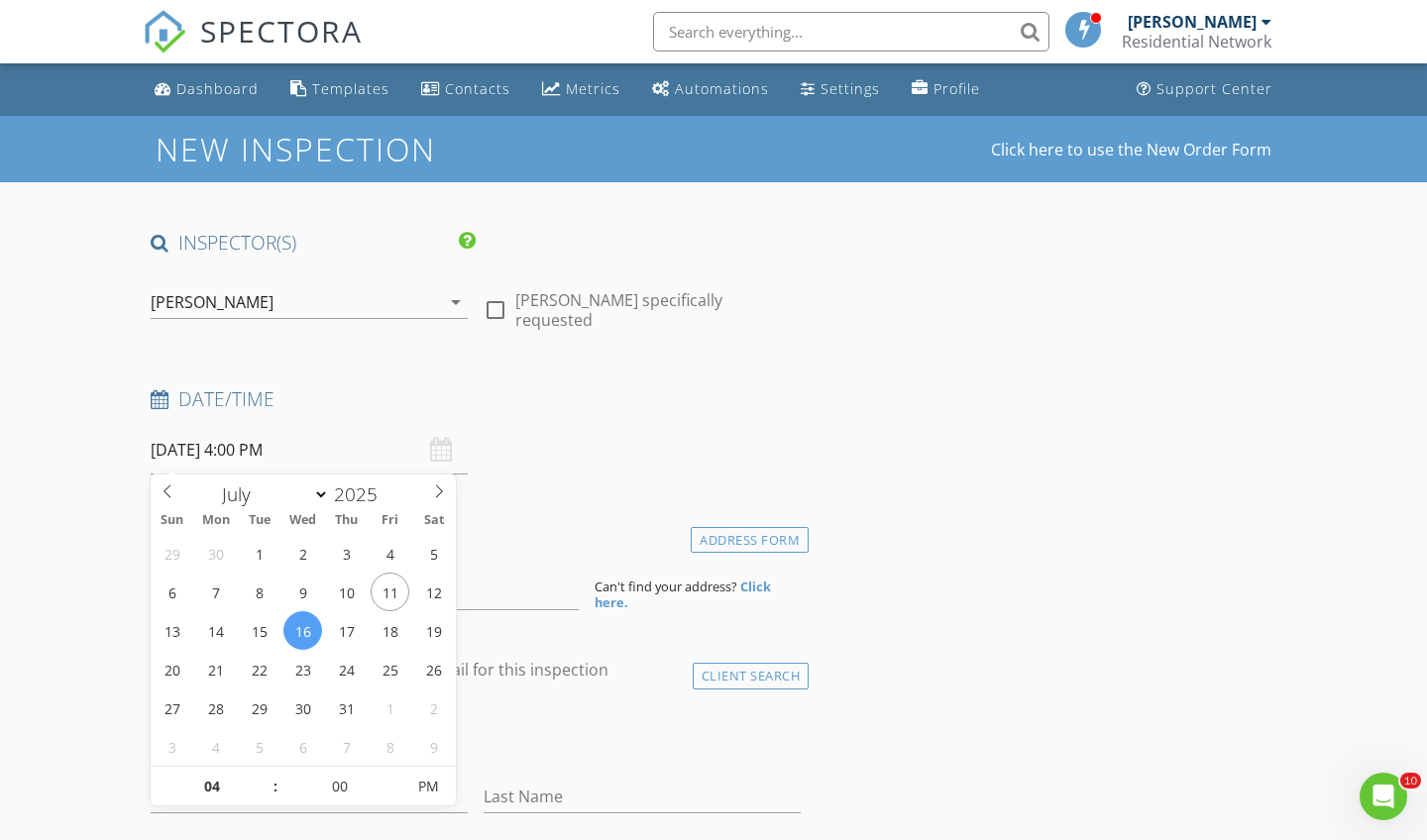 click on "Date/Time
07/16/2025 4:00 PM" at bounding box center [476, 430] 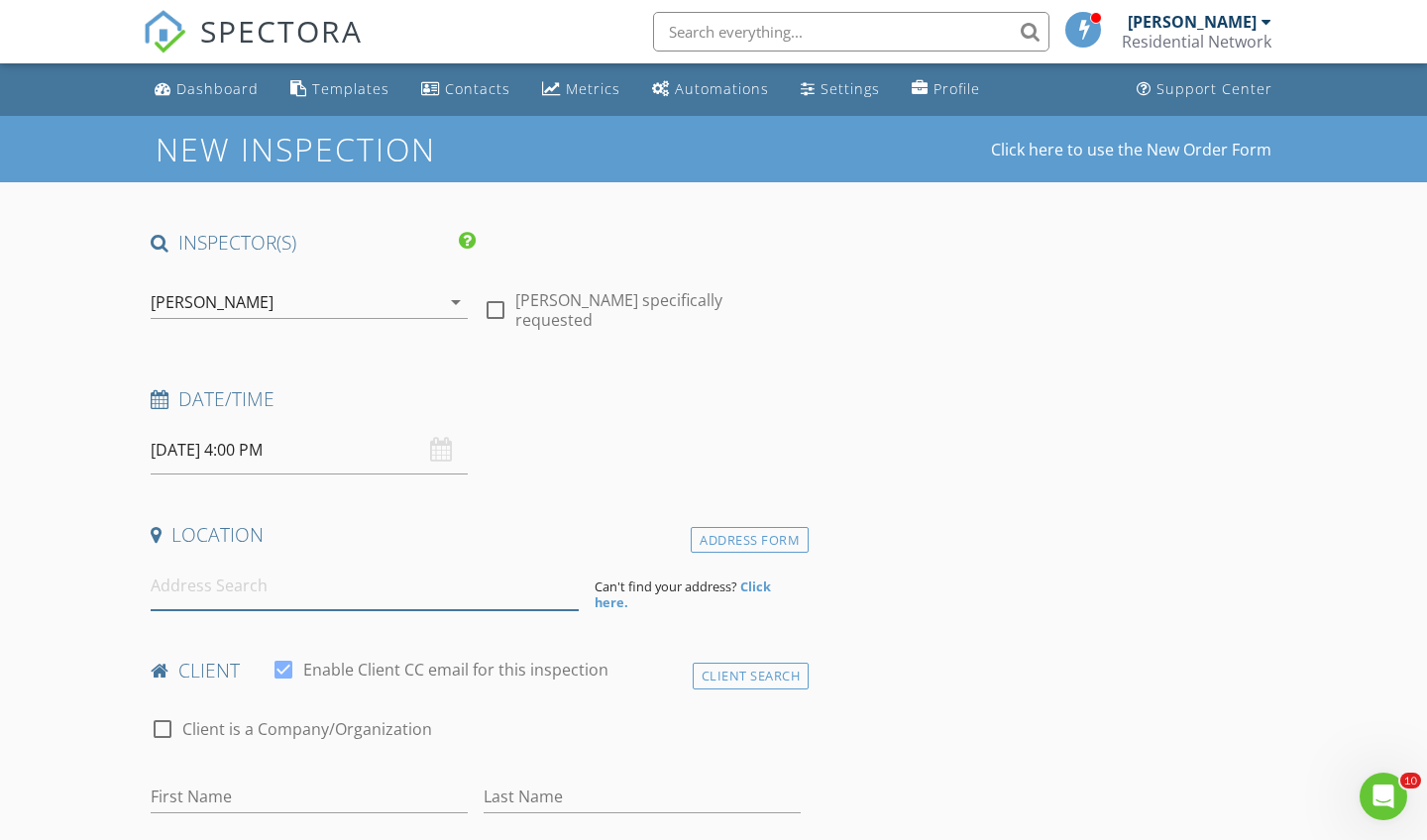 click at bounding box center (365, 585) 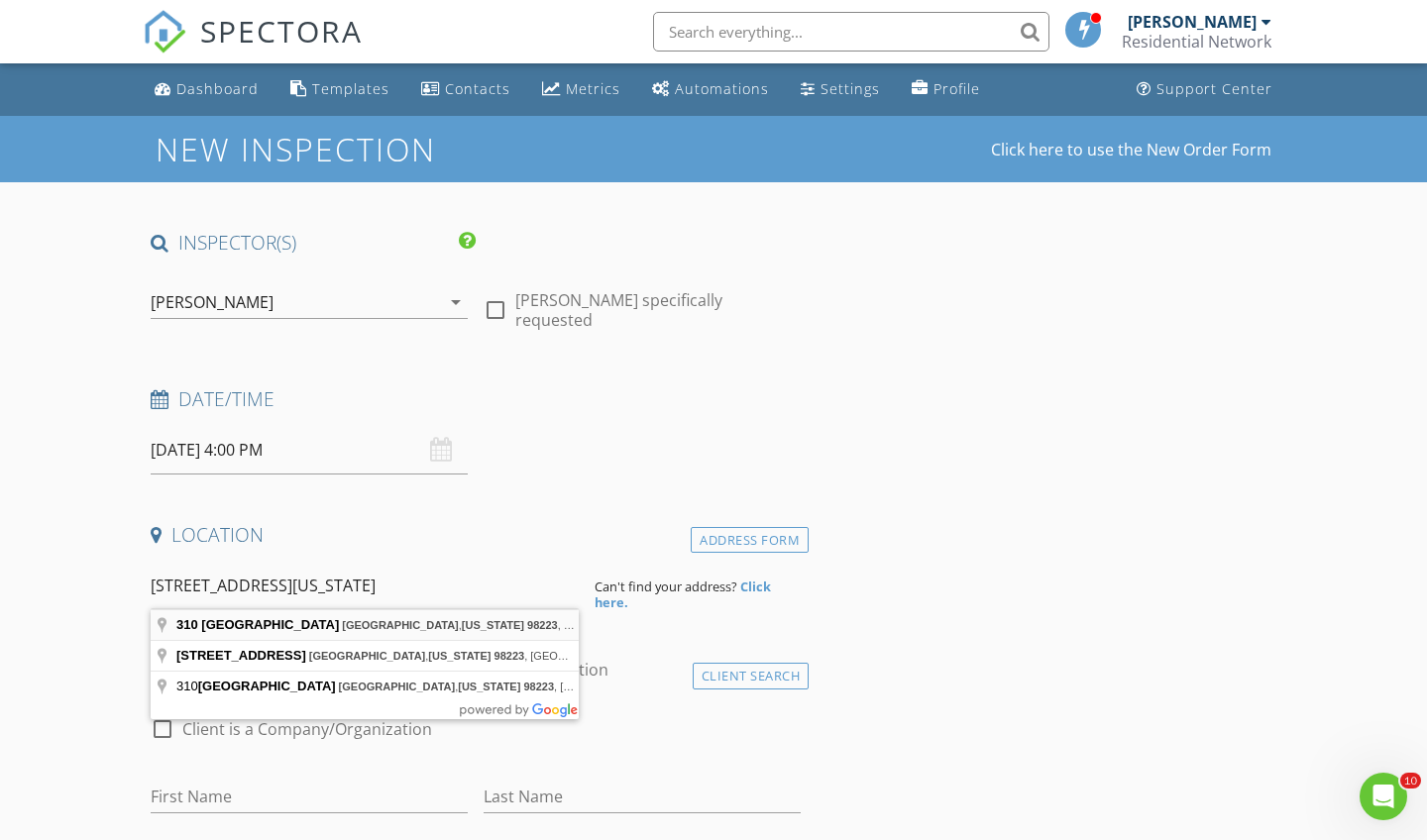 type on "310 East Division Street, Arlington, Washington 98223, USA" 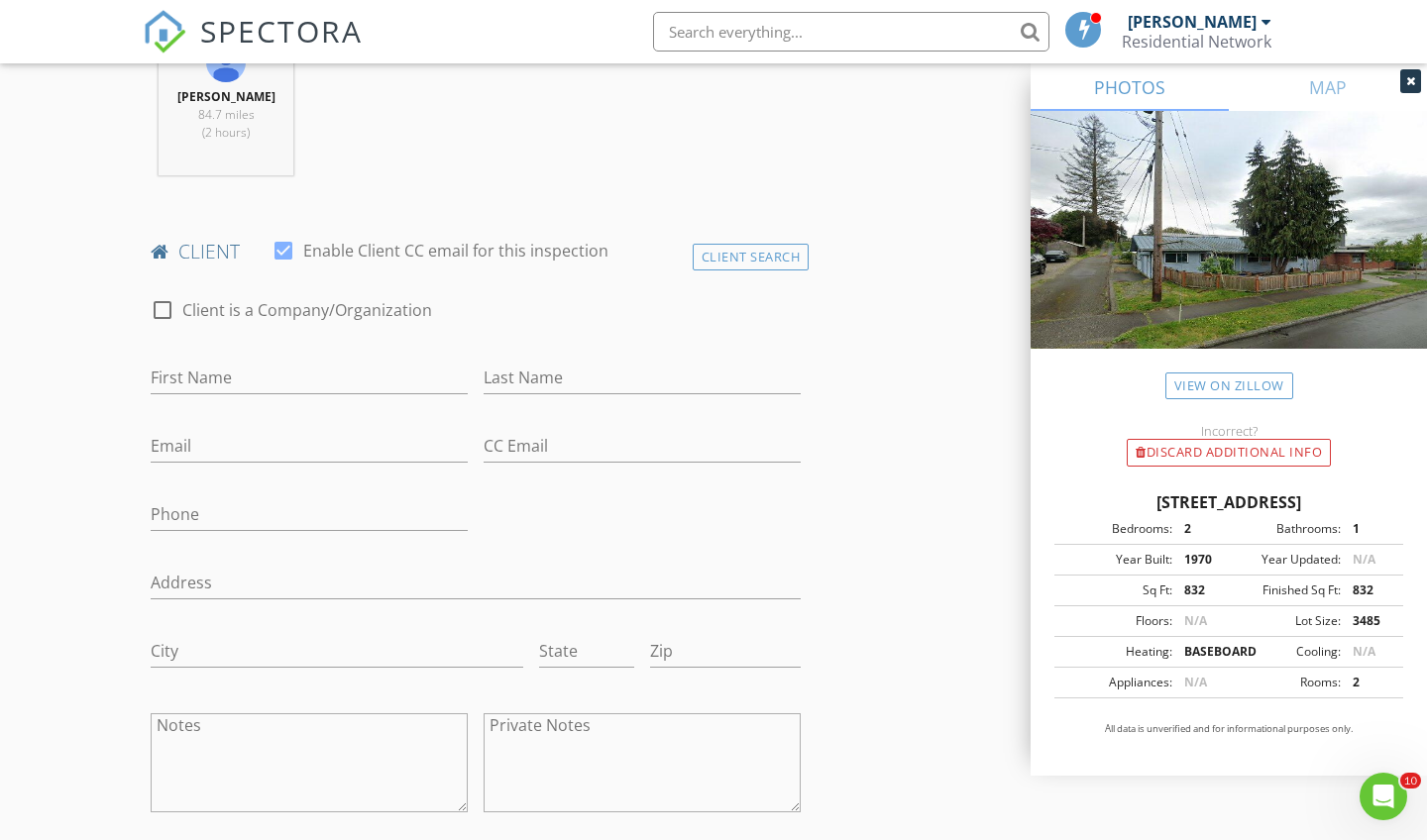 scroll, scrollTop: 838, scrollLeft: 0, axis: vertical 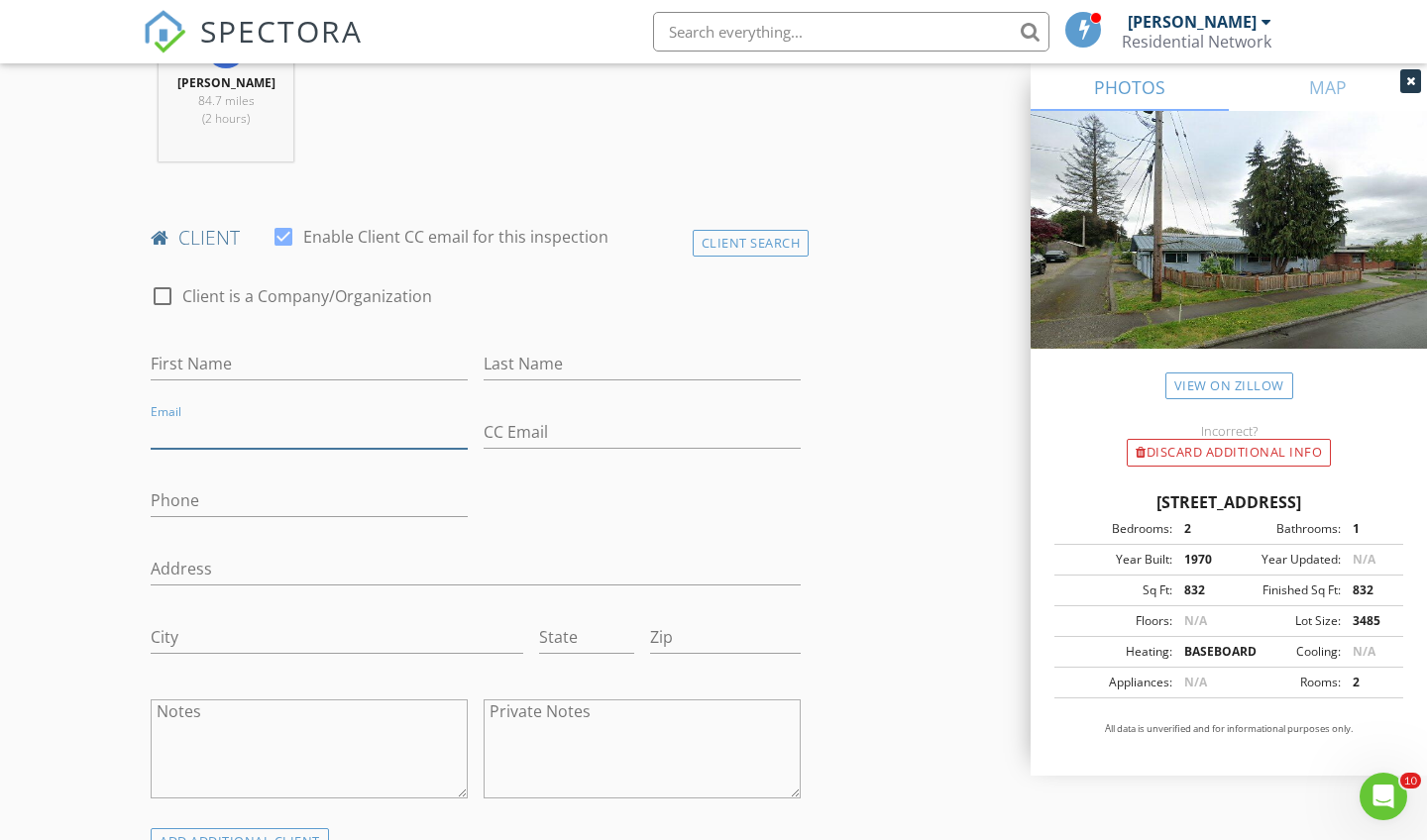 paste on "Adrianmyers1@yahoo.com" 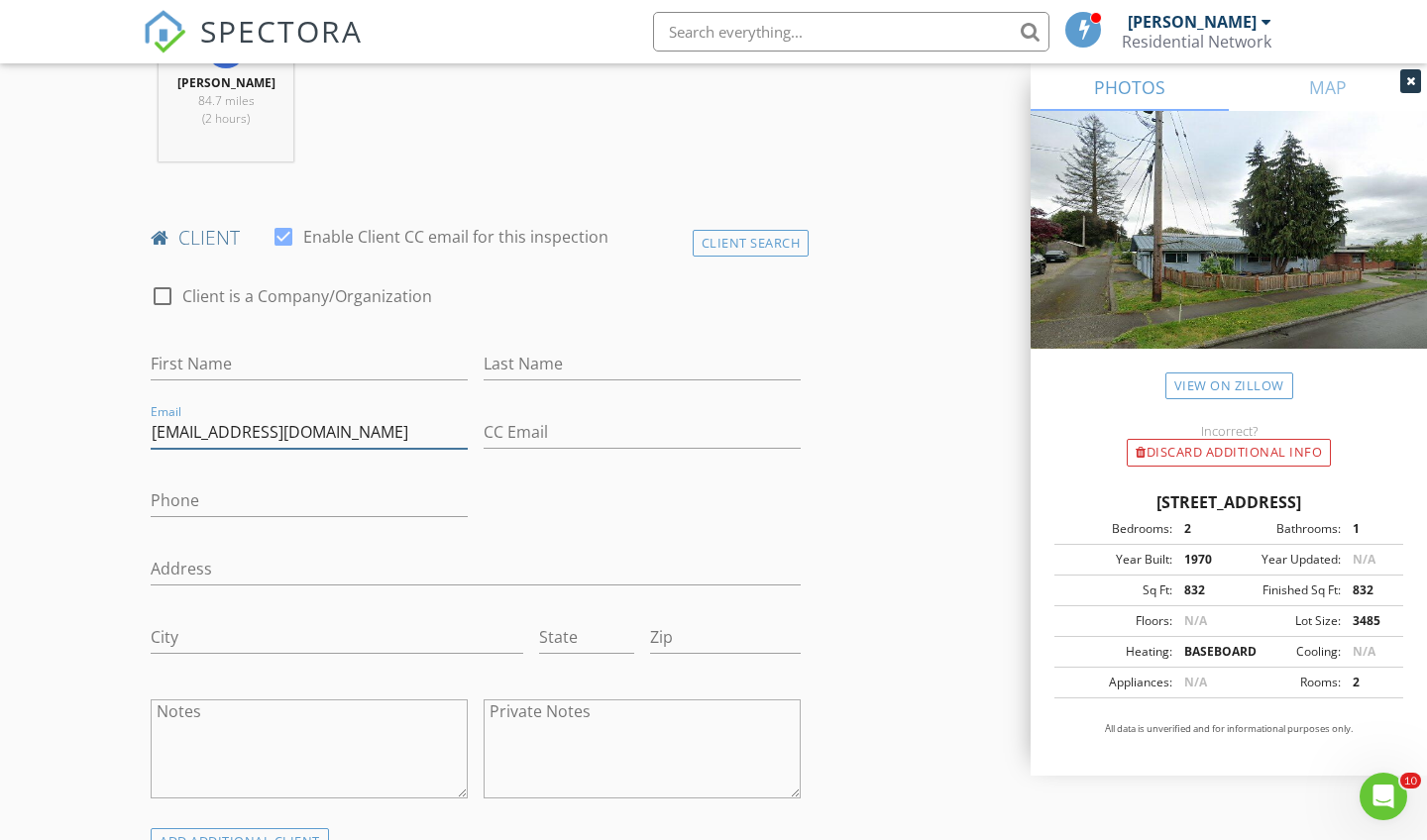 type on "Adrianmyers1@yahoo.com" 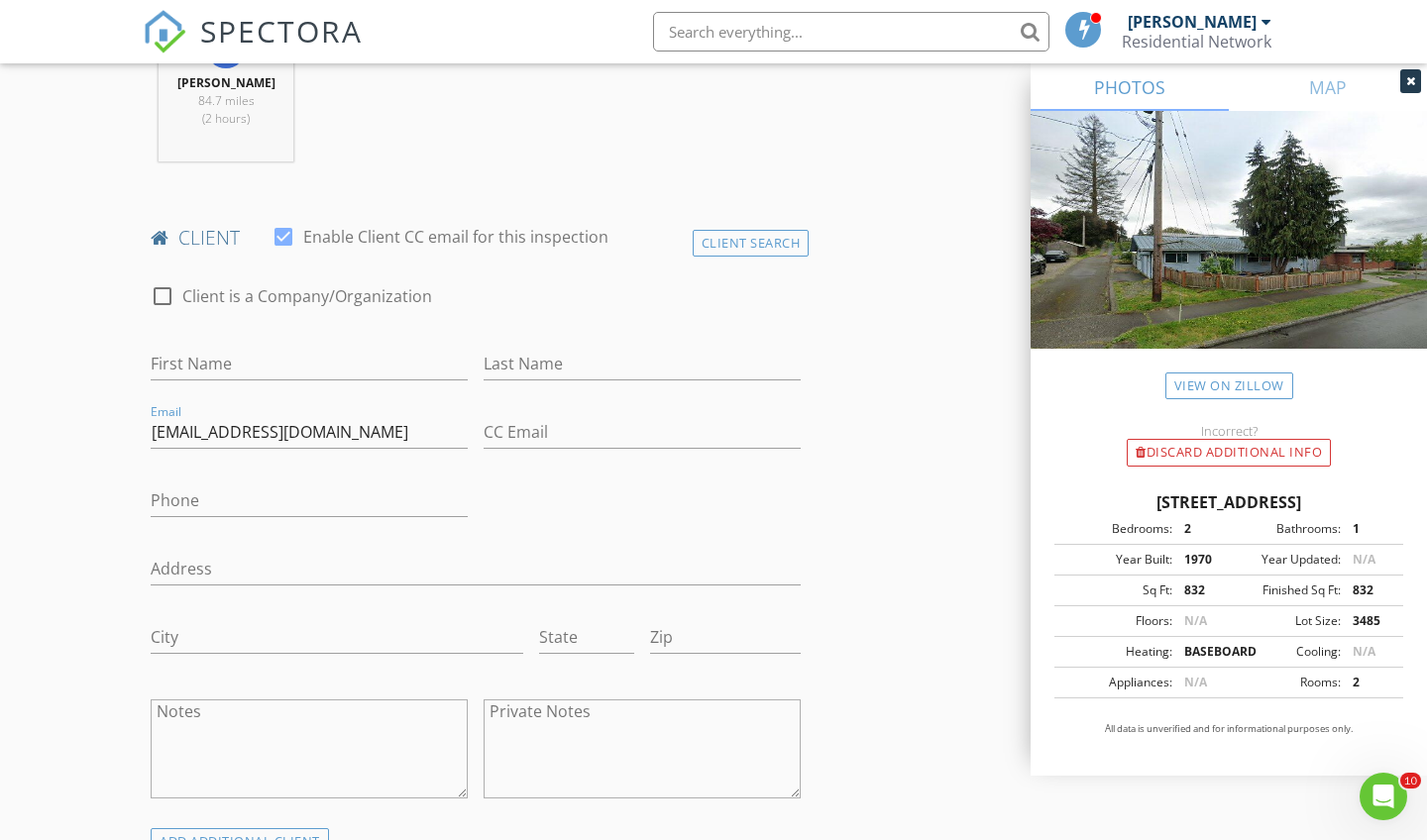 click on "First Name" at bounding box center [309, 368] 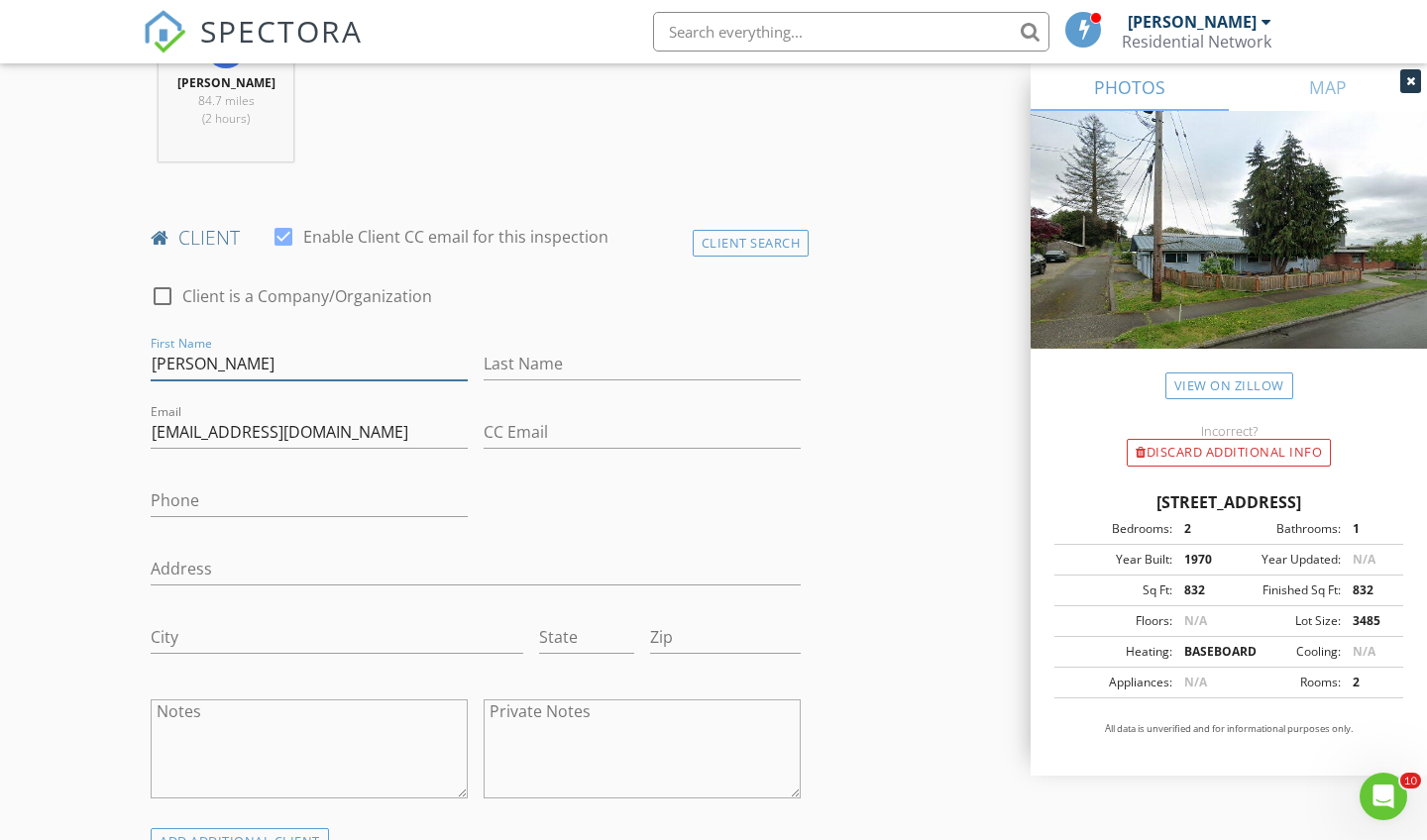 type on "Adrian" 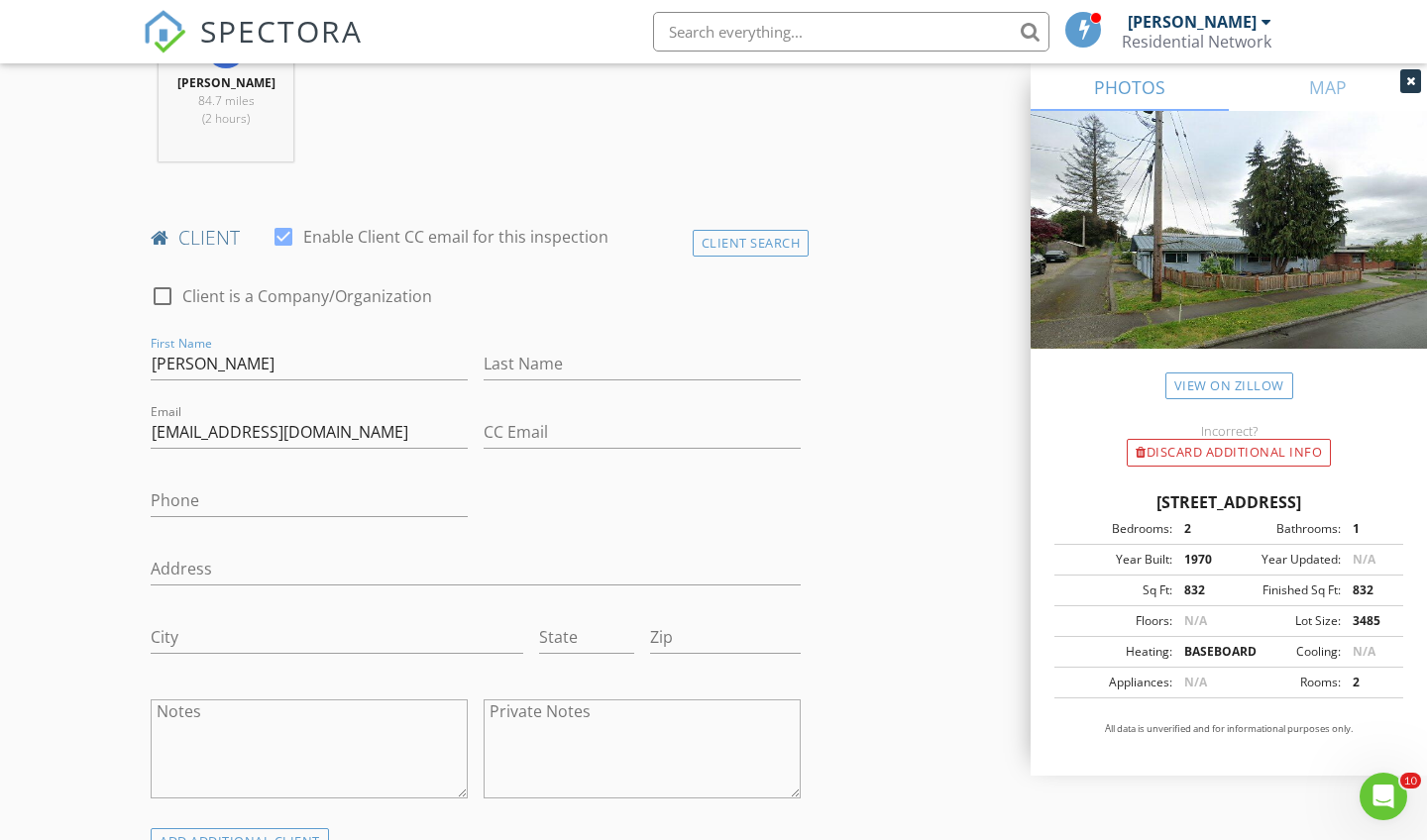 click at bounding box center (291, 326) 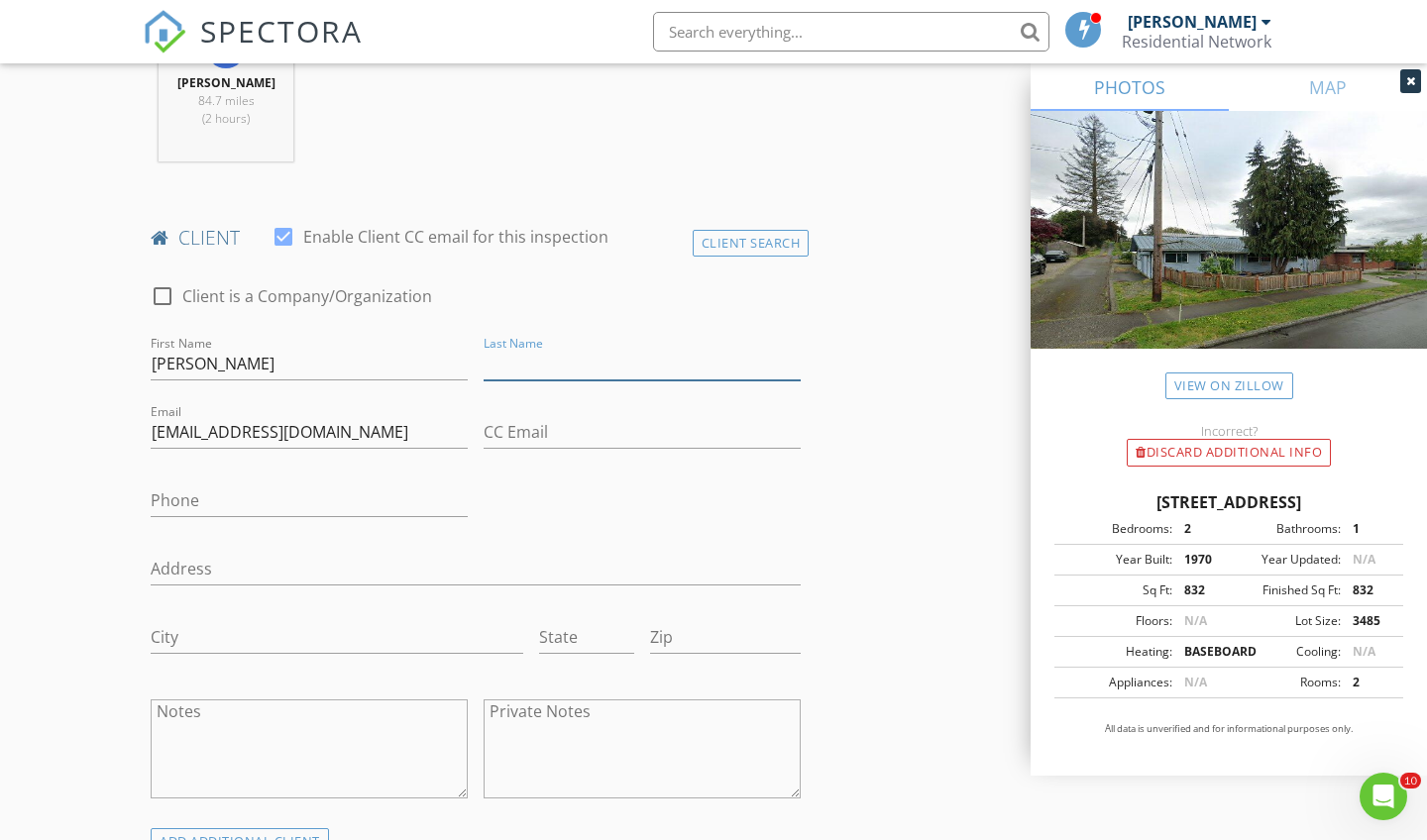 paste on "Misoschnik" 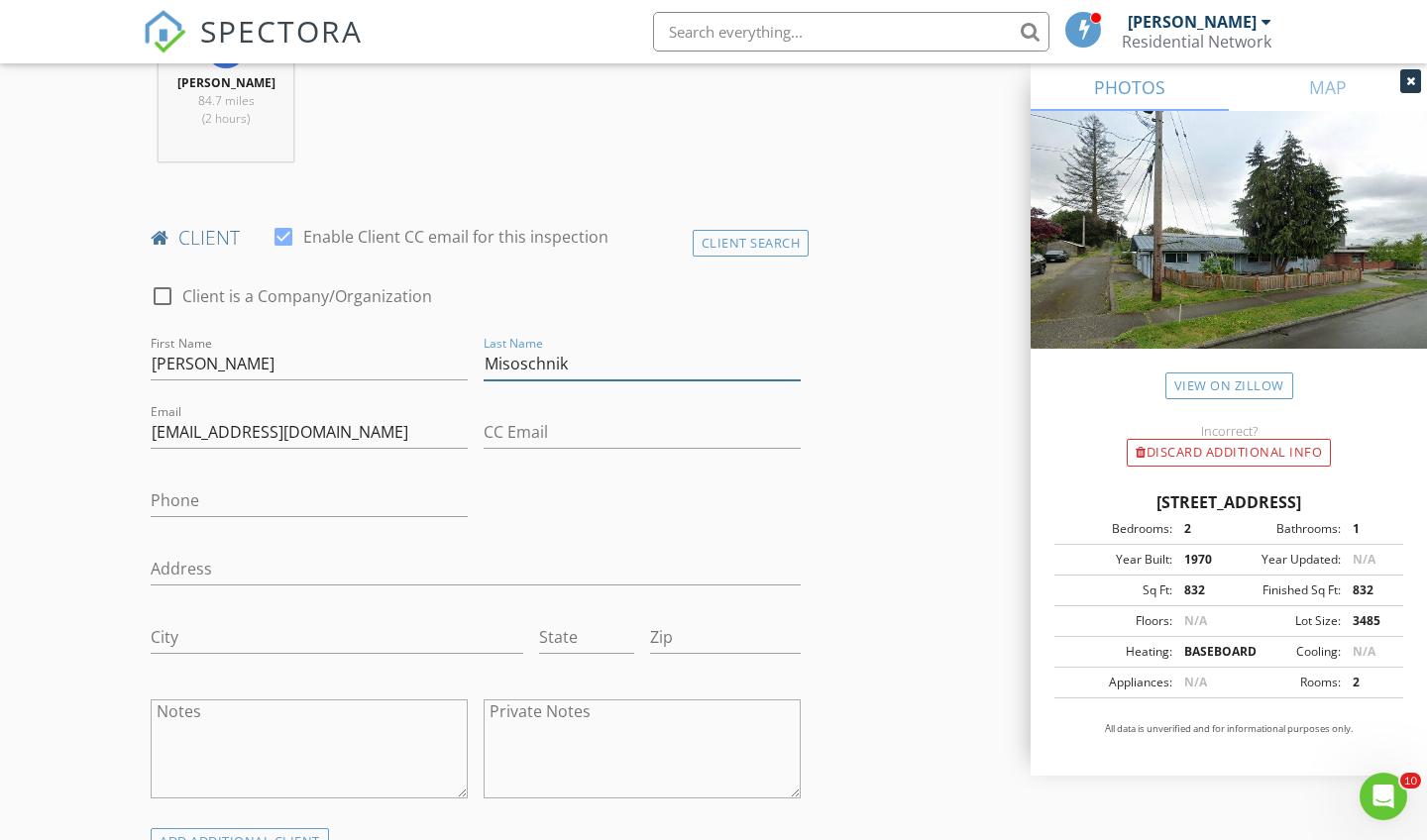 type on "Misoschnik" 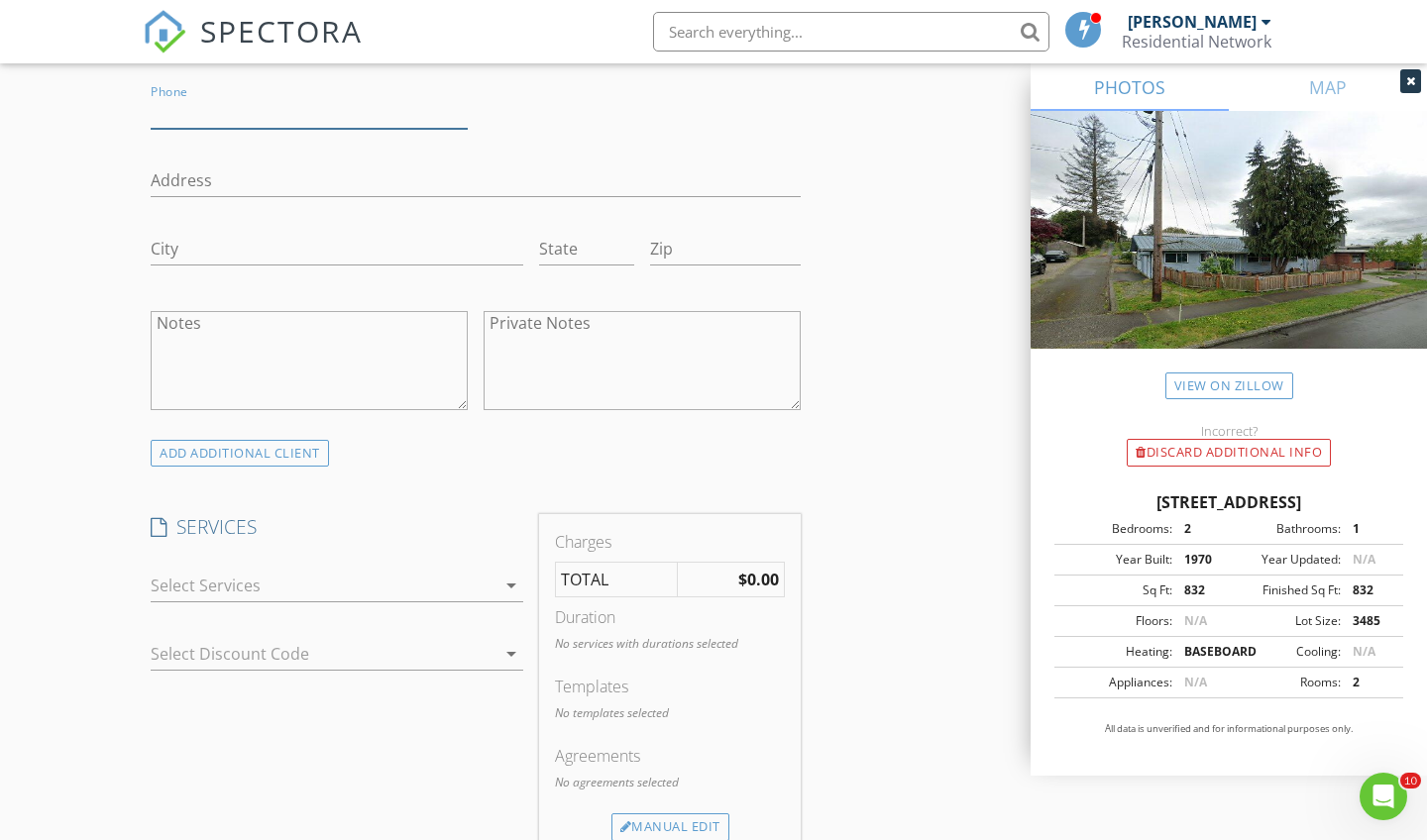 scroll, scrollTop: 1262, scrollLeft: 0, axis: vertical 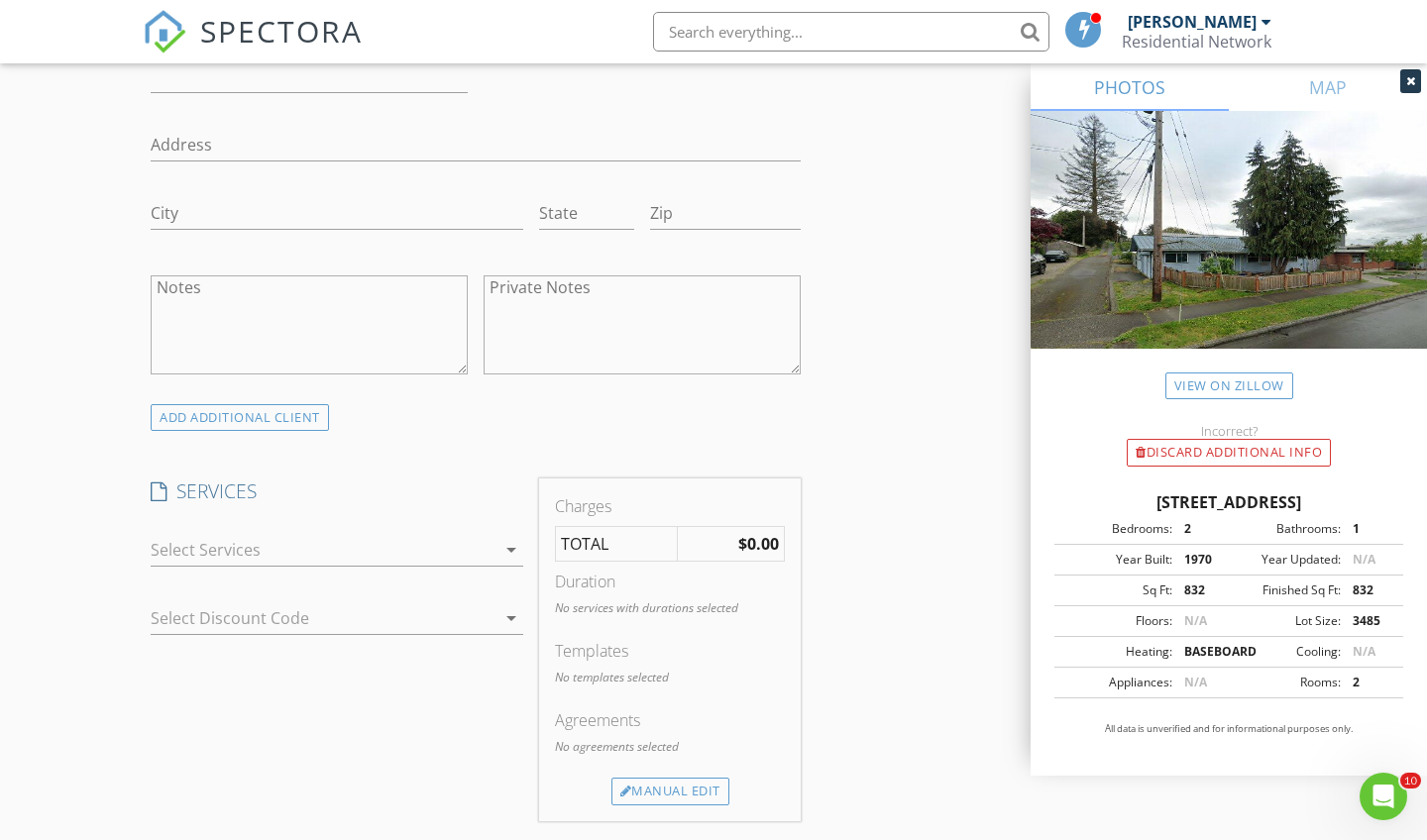click at bounding box center [323, 550] 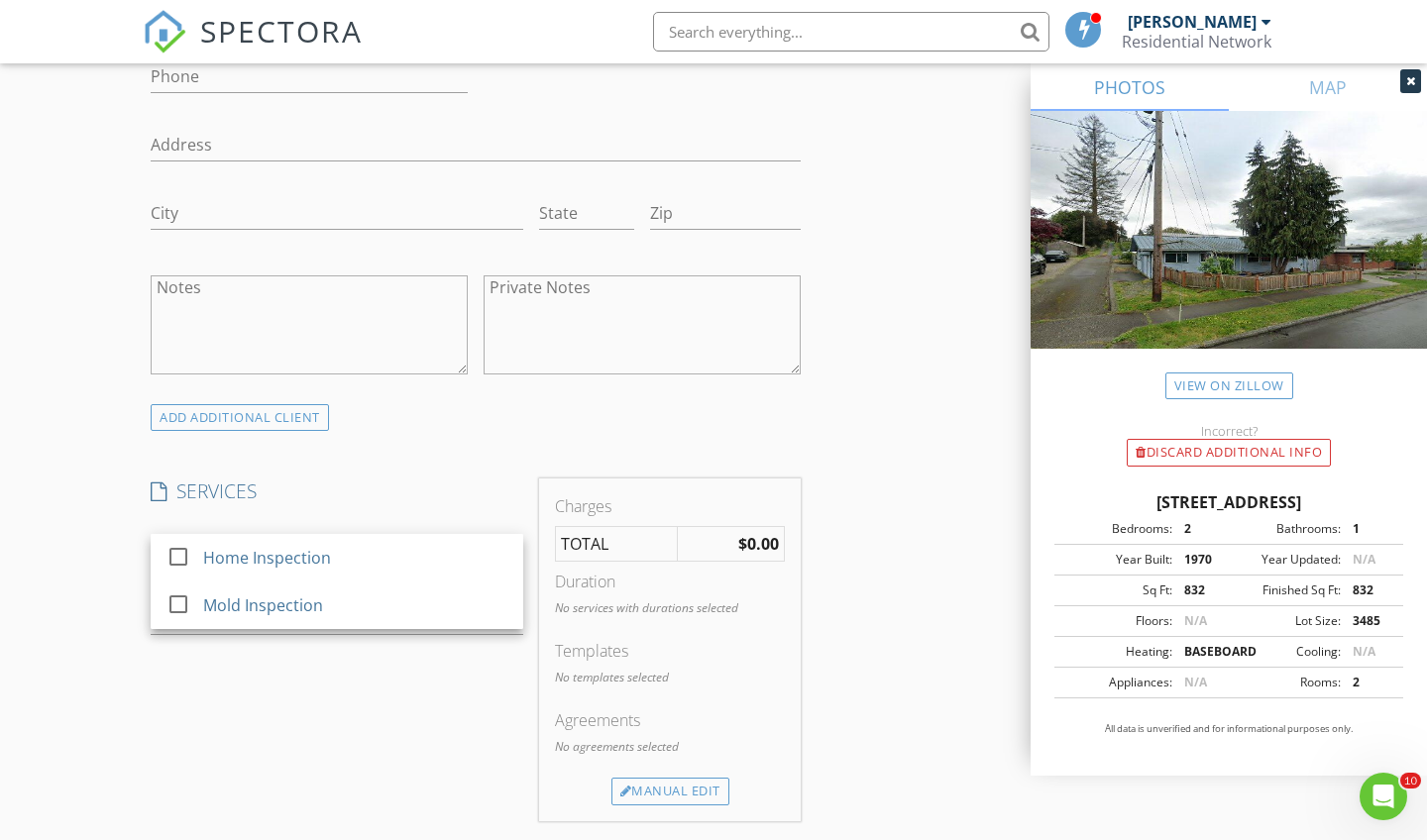 click on "Home Inspection" at bounding box center [355, 558] 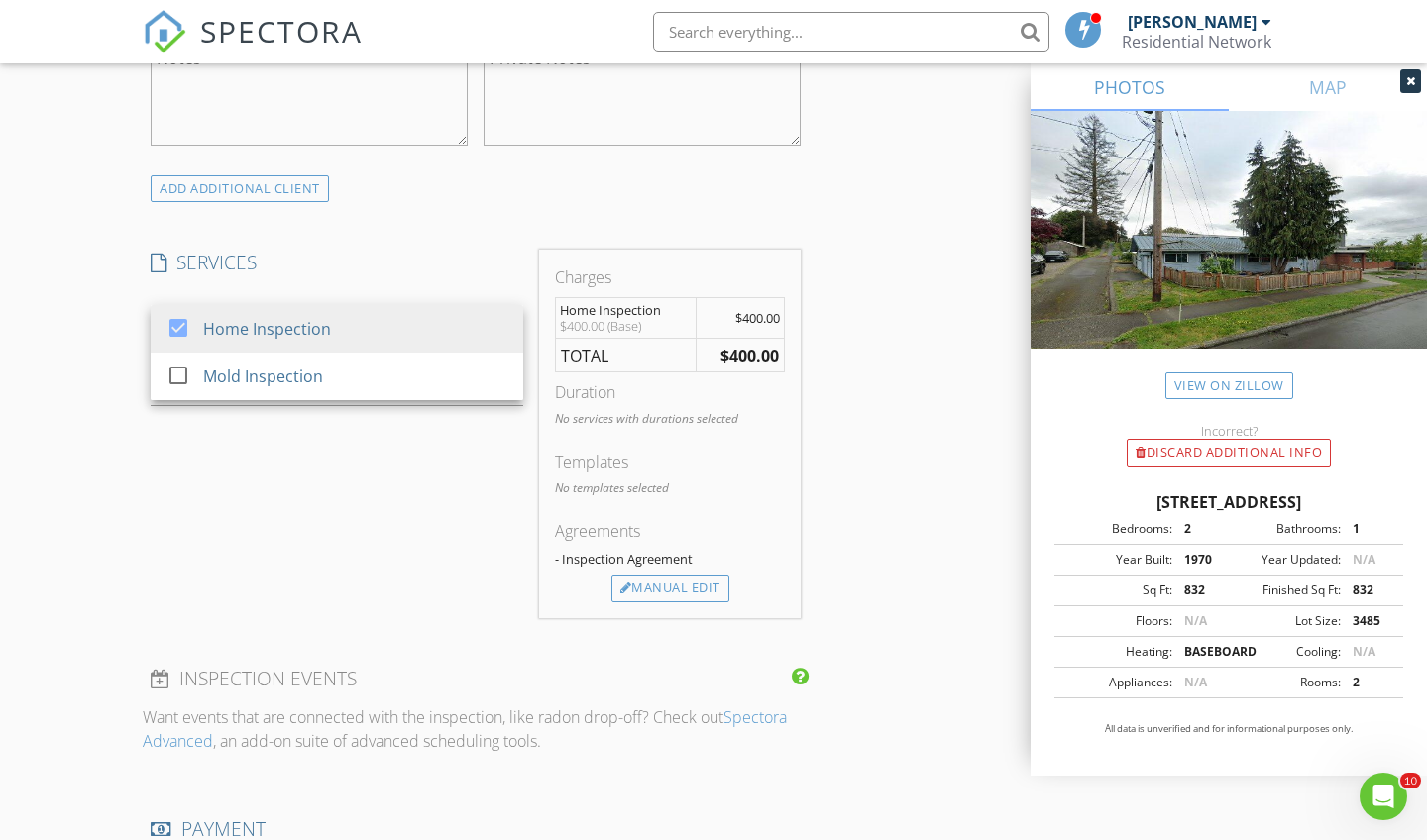 scroll, scrollTop: 1555, scrollLeft: 0, axis: vertical 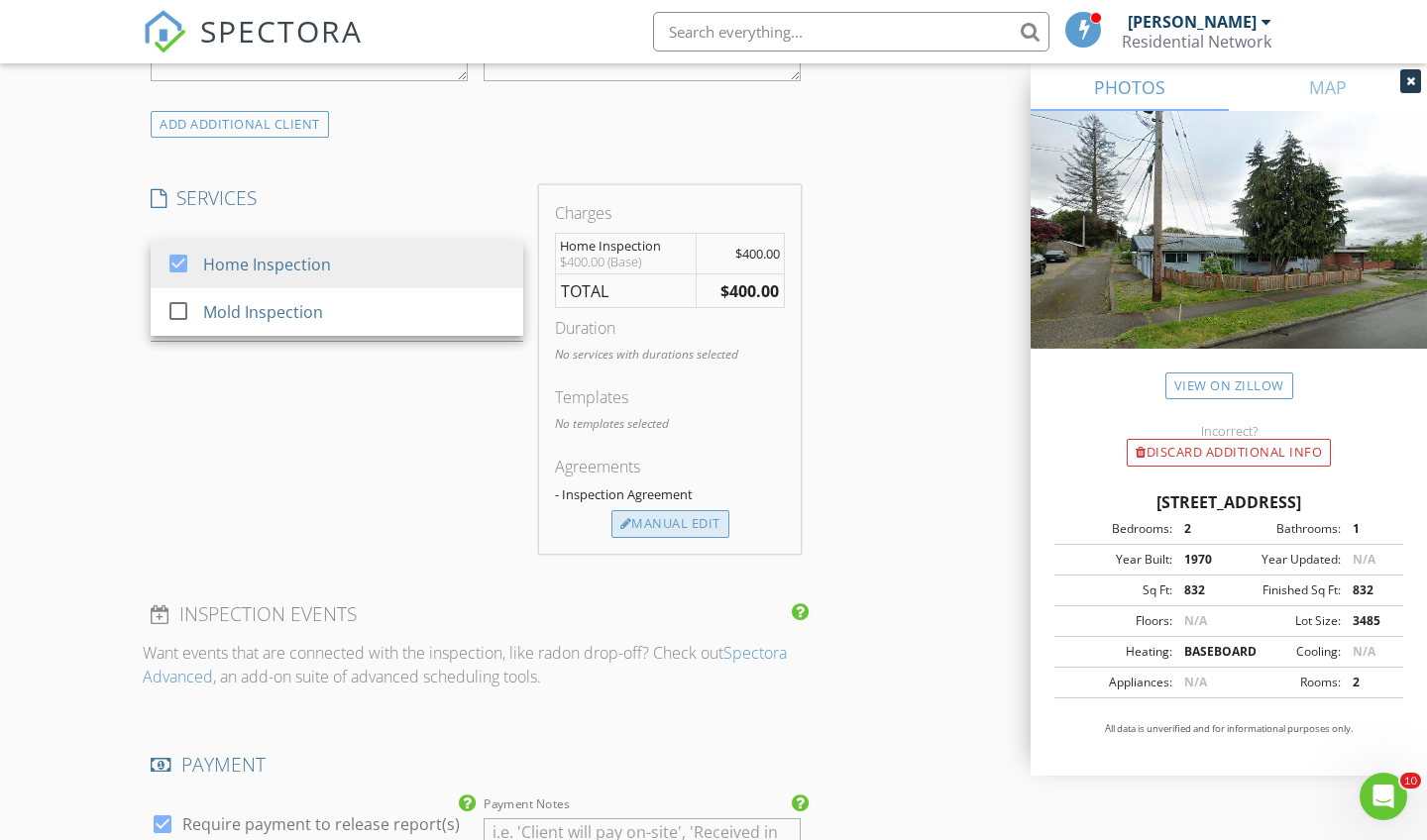 click on "Manual Edit" at bounding box center (670, 524) 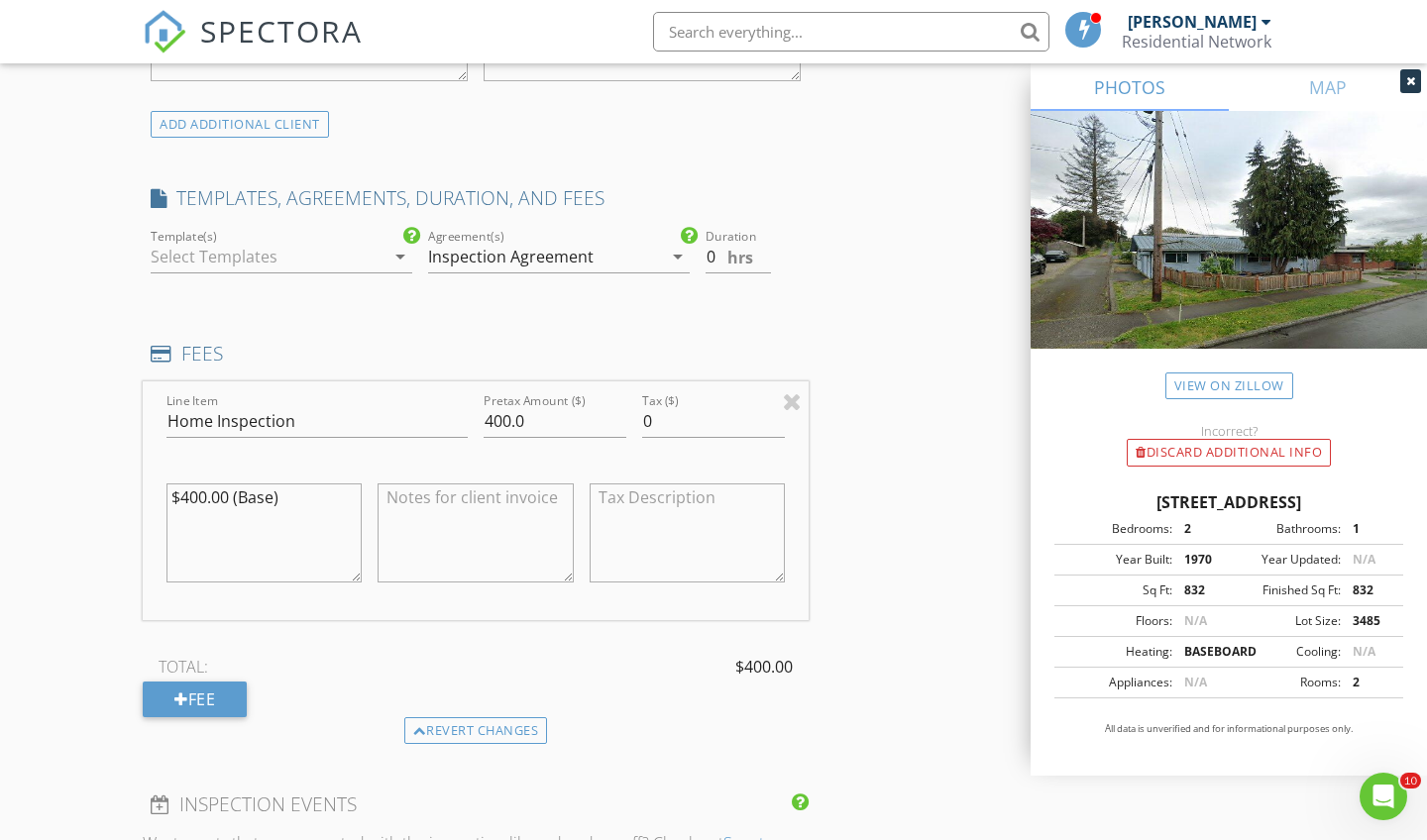 click at bounding box center [268, 257] 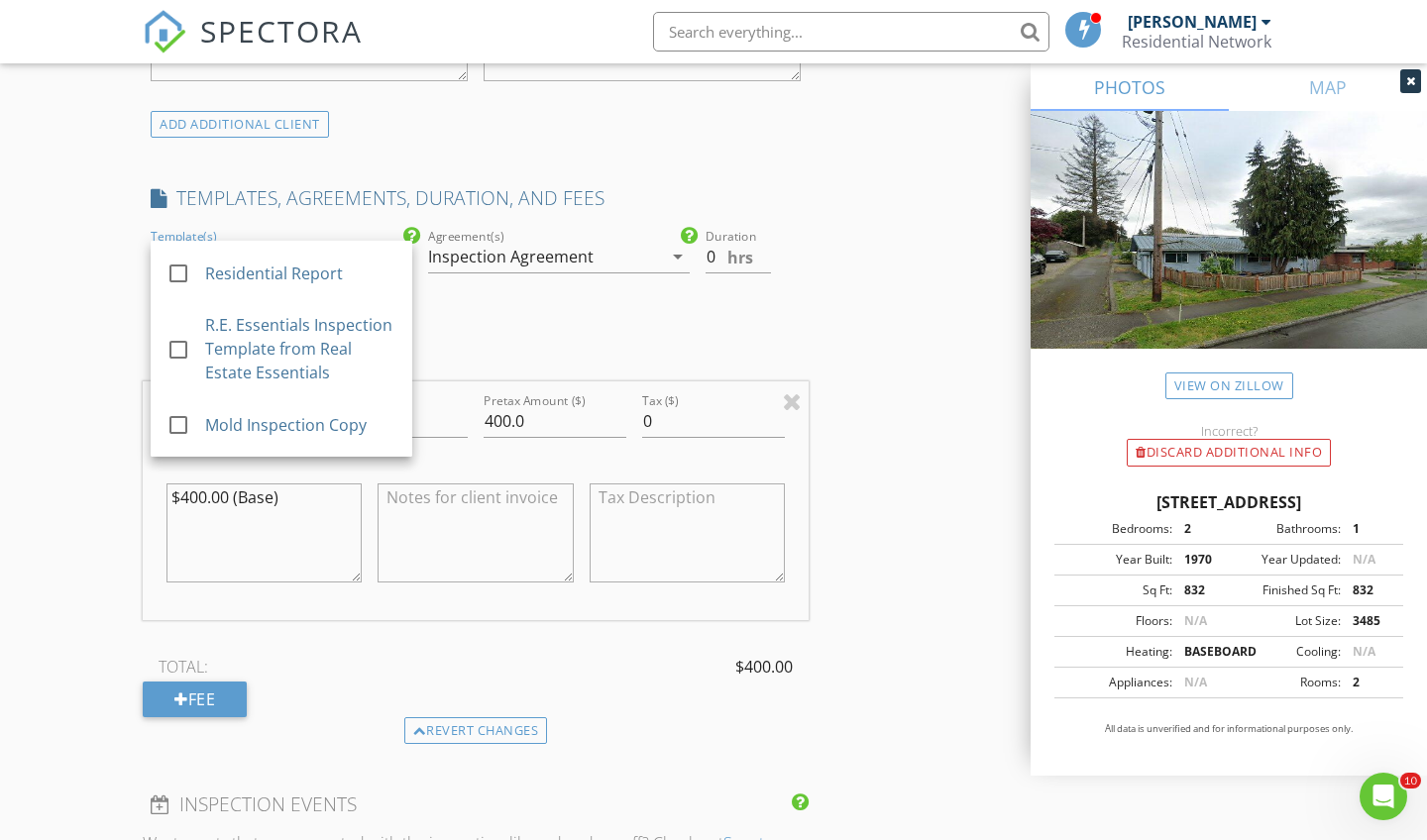 click on "Residential Report" at bounding box center [300, 273] 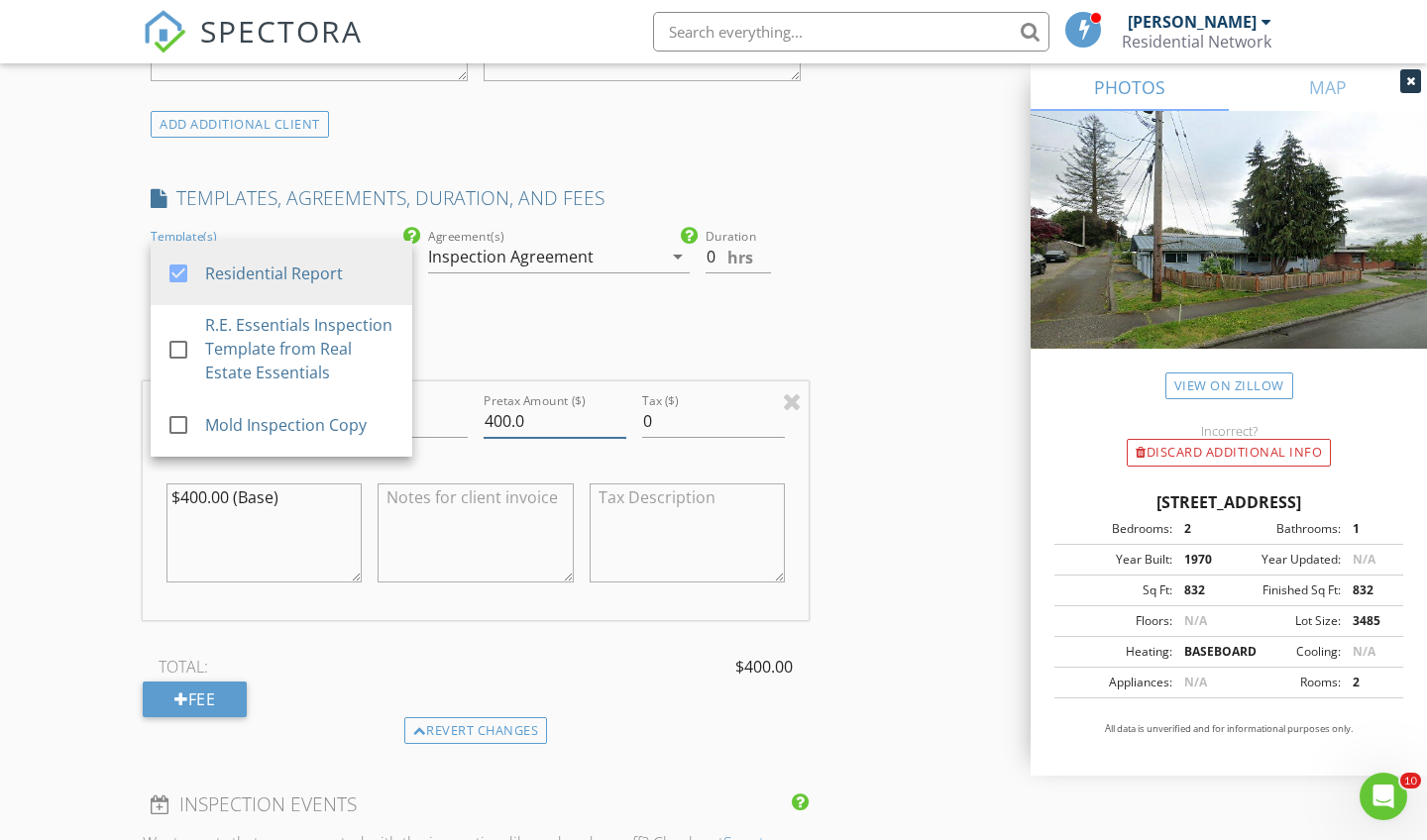 click on "400.0" at bounding box center [555, 421] 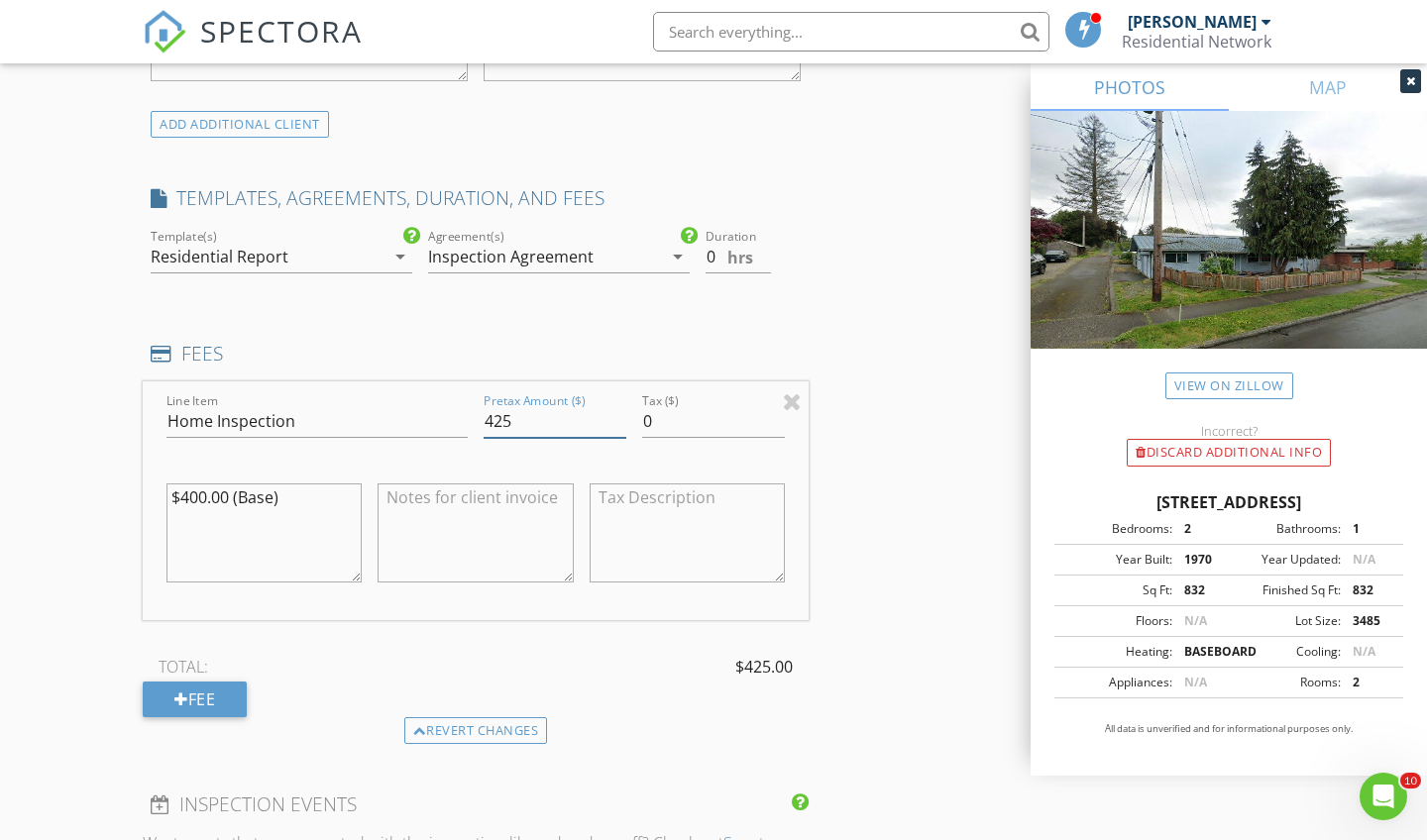 type on "425" 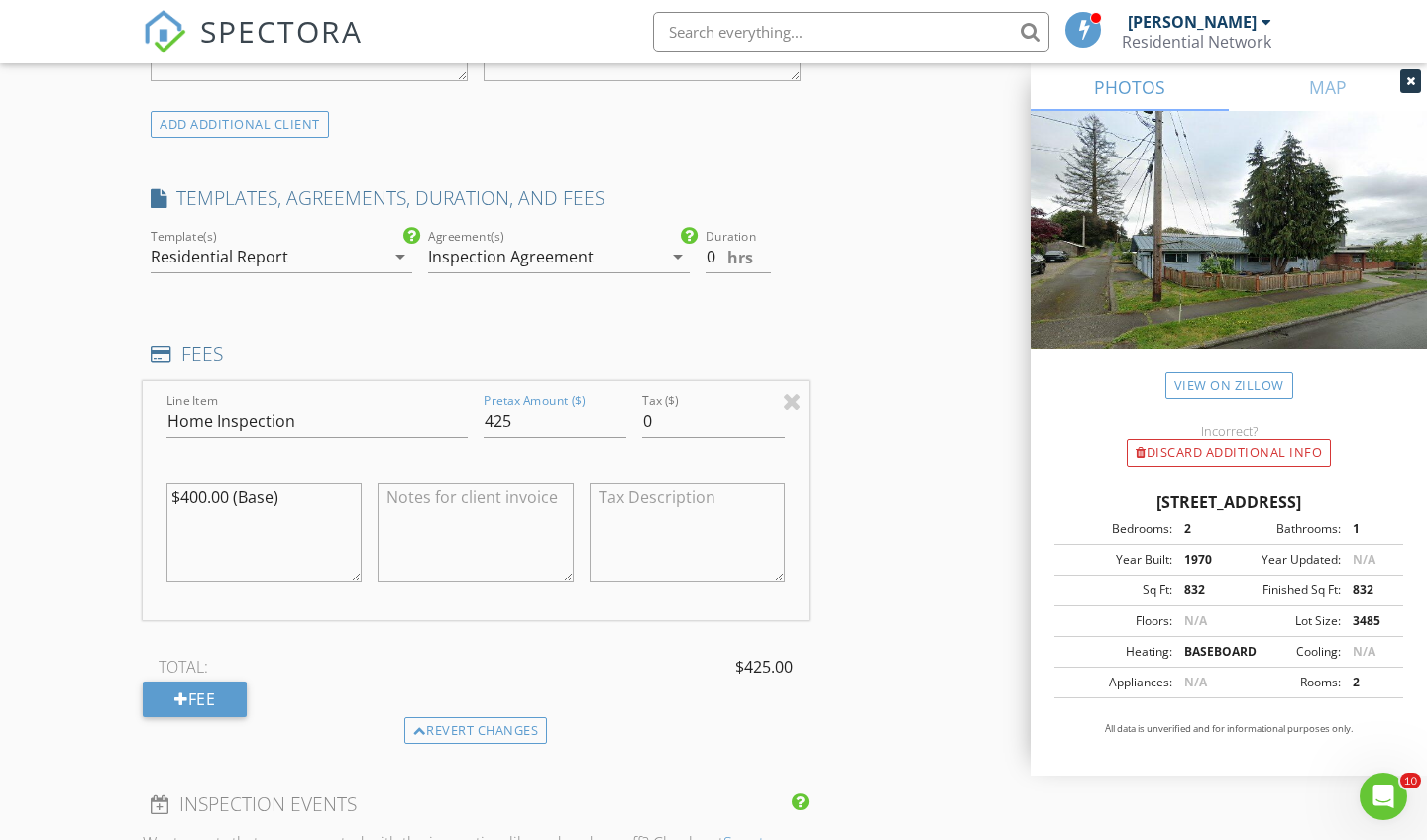 click on "INSPECTOR(S)
check_box   Kristopher Kent   PRIMARY   Kristopher Kent arrow_drop_down   check_box_outline_blank Kristopher Kent specifically requested
Date/Time
07/16/2025 4:00 PM
Location
Address Search       Address 310 E Division St   Unit   City Arlington   State WA   Zip 98223   County Snohomish     Square Feet 832   Year Built 1970   Foundation arrow_drop_down     Kristopher Kent     84.7 miles     (2 hours)
client
check_box Enable Client CC email for this inspection   Client Search     check_box_outline_blank Client is a Company/Organization     First Name Adrian   Last Name Misoschnik   Email Adrianmyers1@yahoo.com   CC Email   Phone   Address   City   State   Zip       Notes   Private Notes
ADD ADDITIONAL client
SERVICES
check_box   Home Inspection     Mold Inspection" at bounding box center [476, 407] 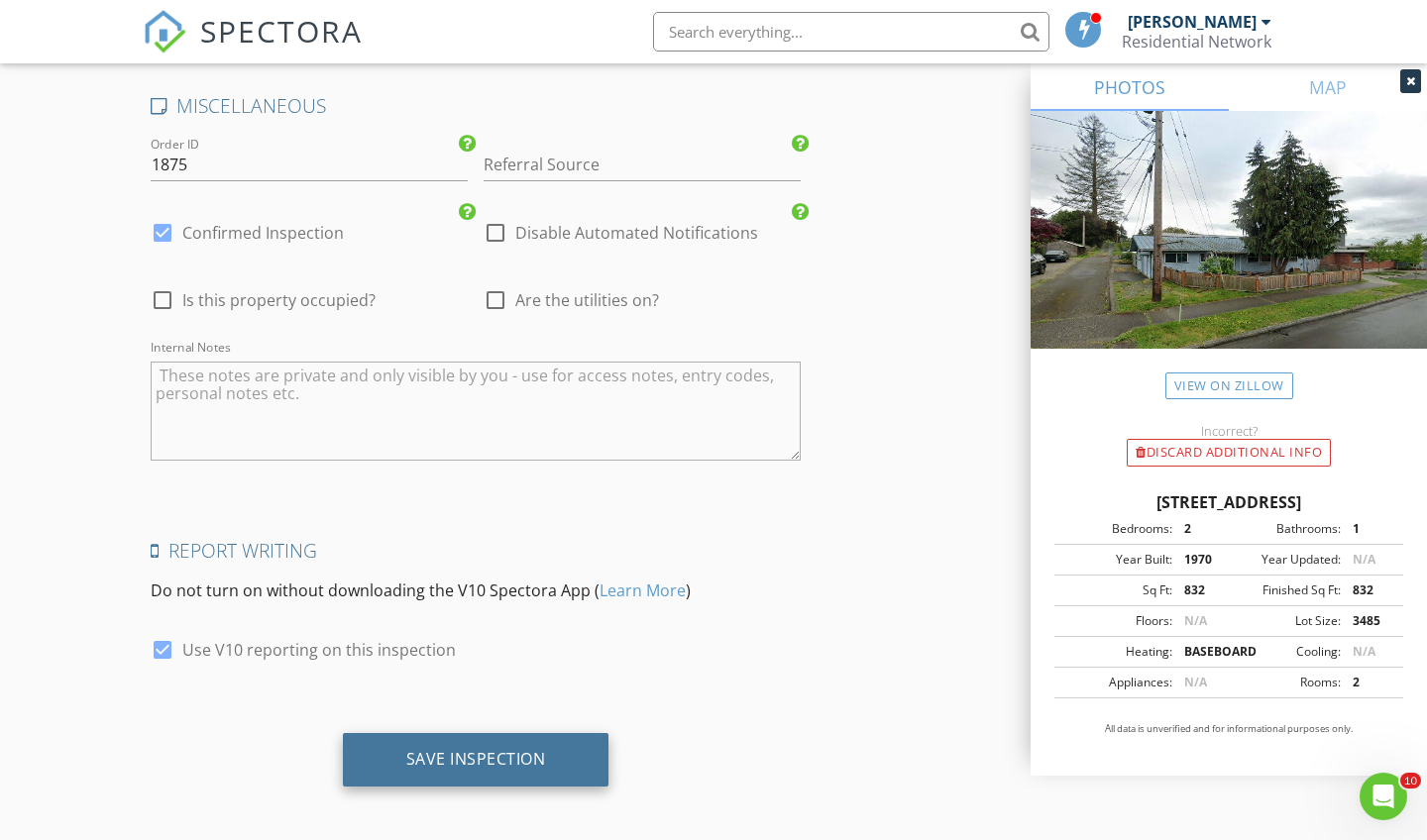scroll, scrollTop: 3010, scrollLeft: 0, axis: vertical 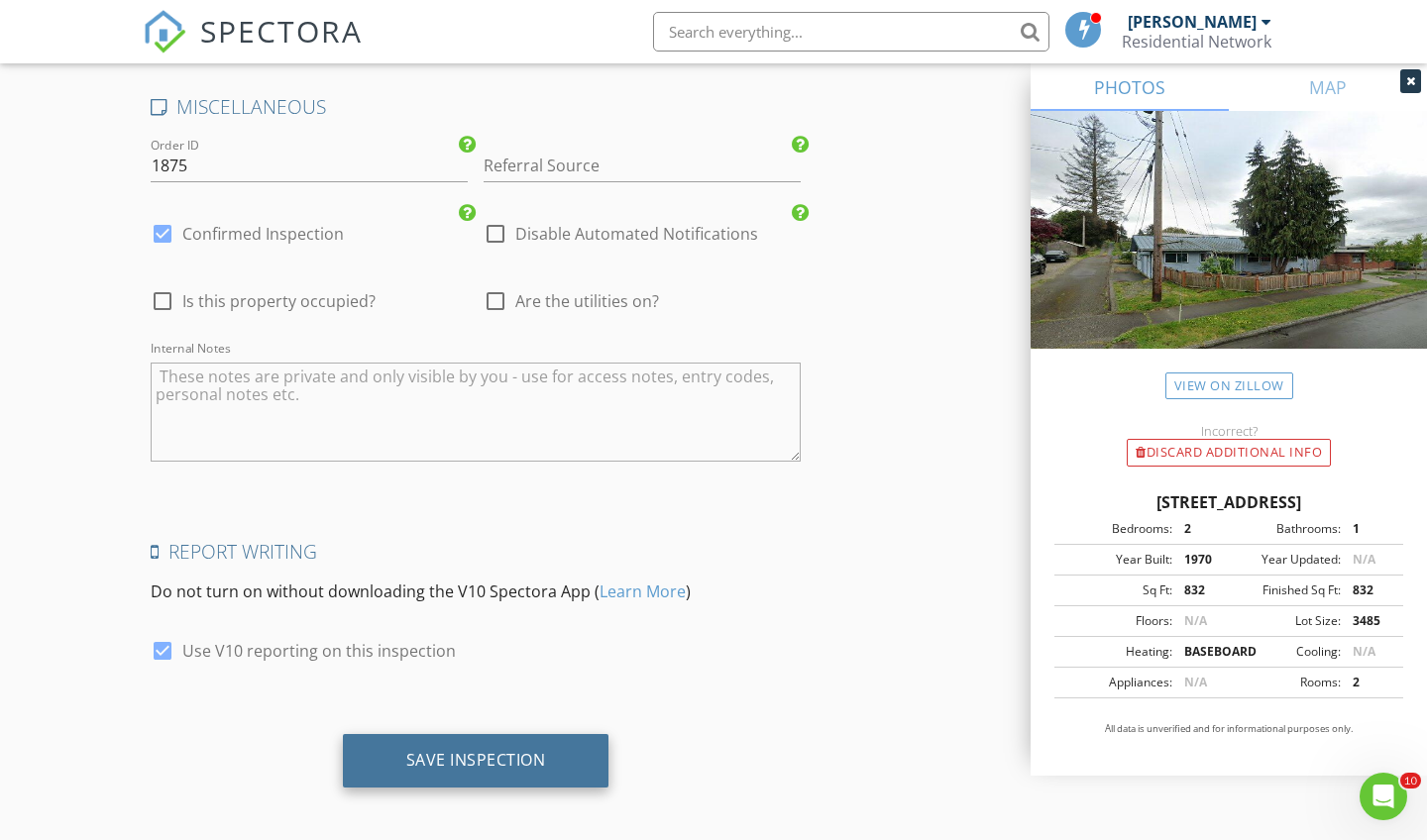 click on "Save Inspection" at bounding box center (476, 760) 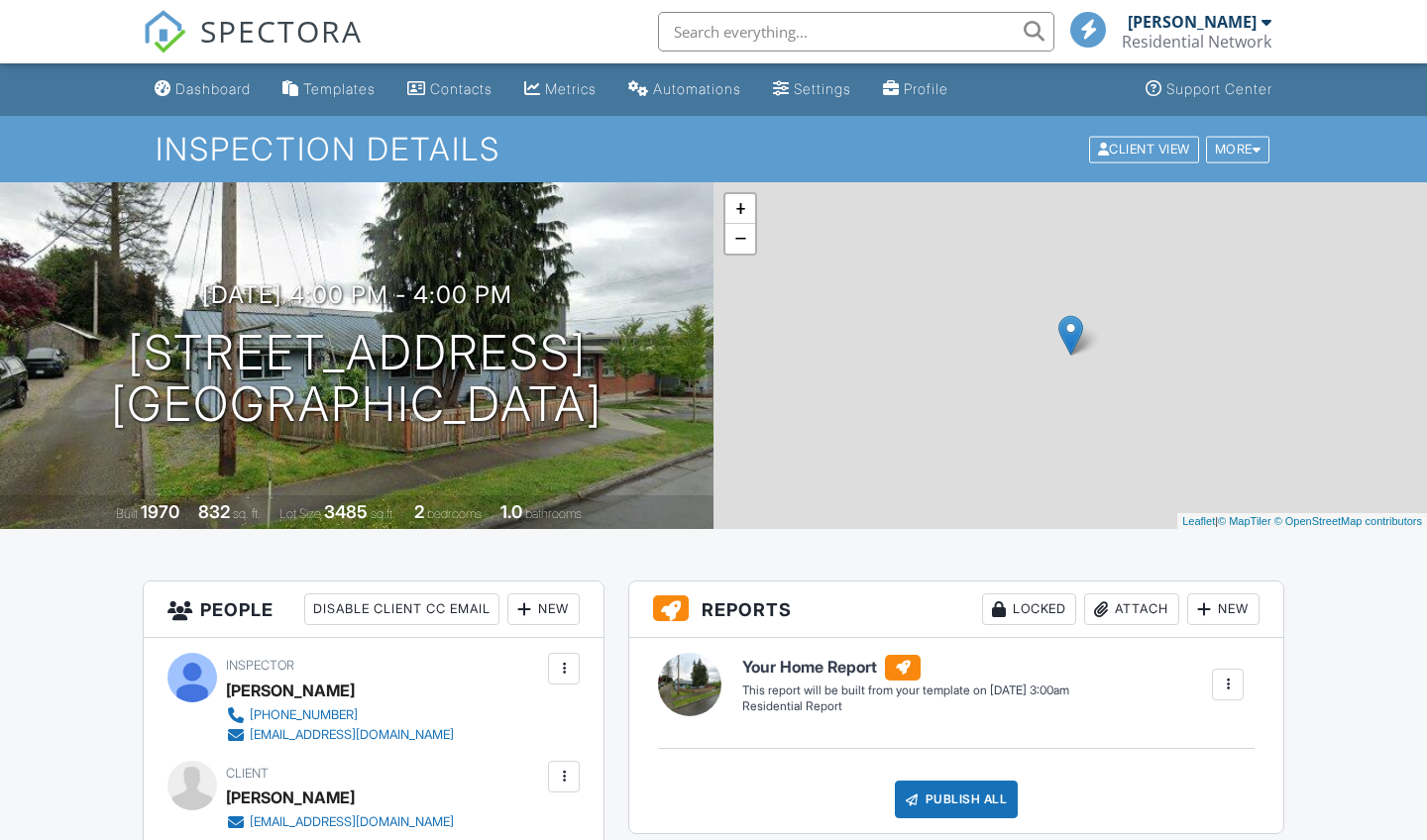 scroll, scrollTop: 0, scrollLeft: 0, axis: both 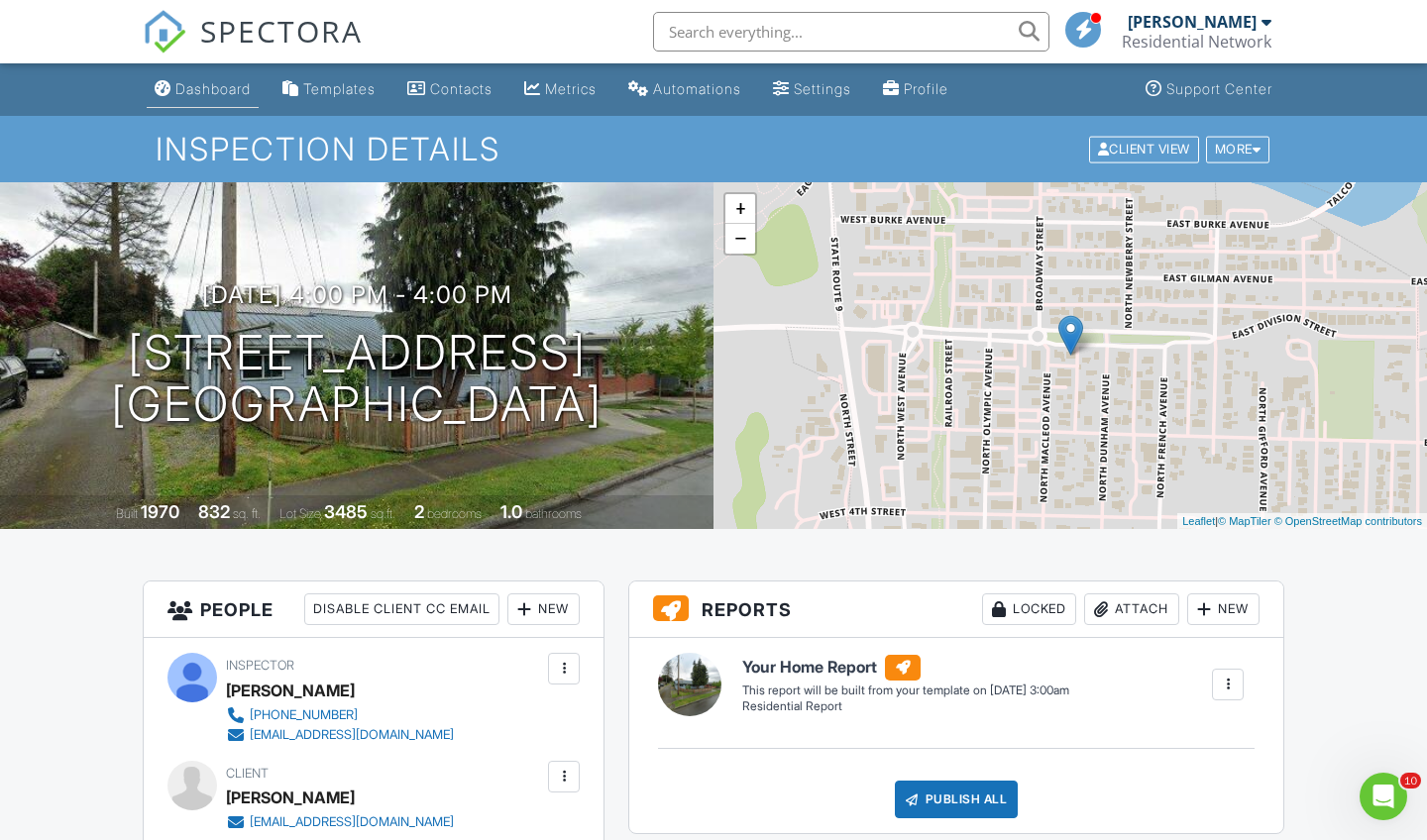 click on "Dashboard" at bounding box center [202, 89] 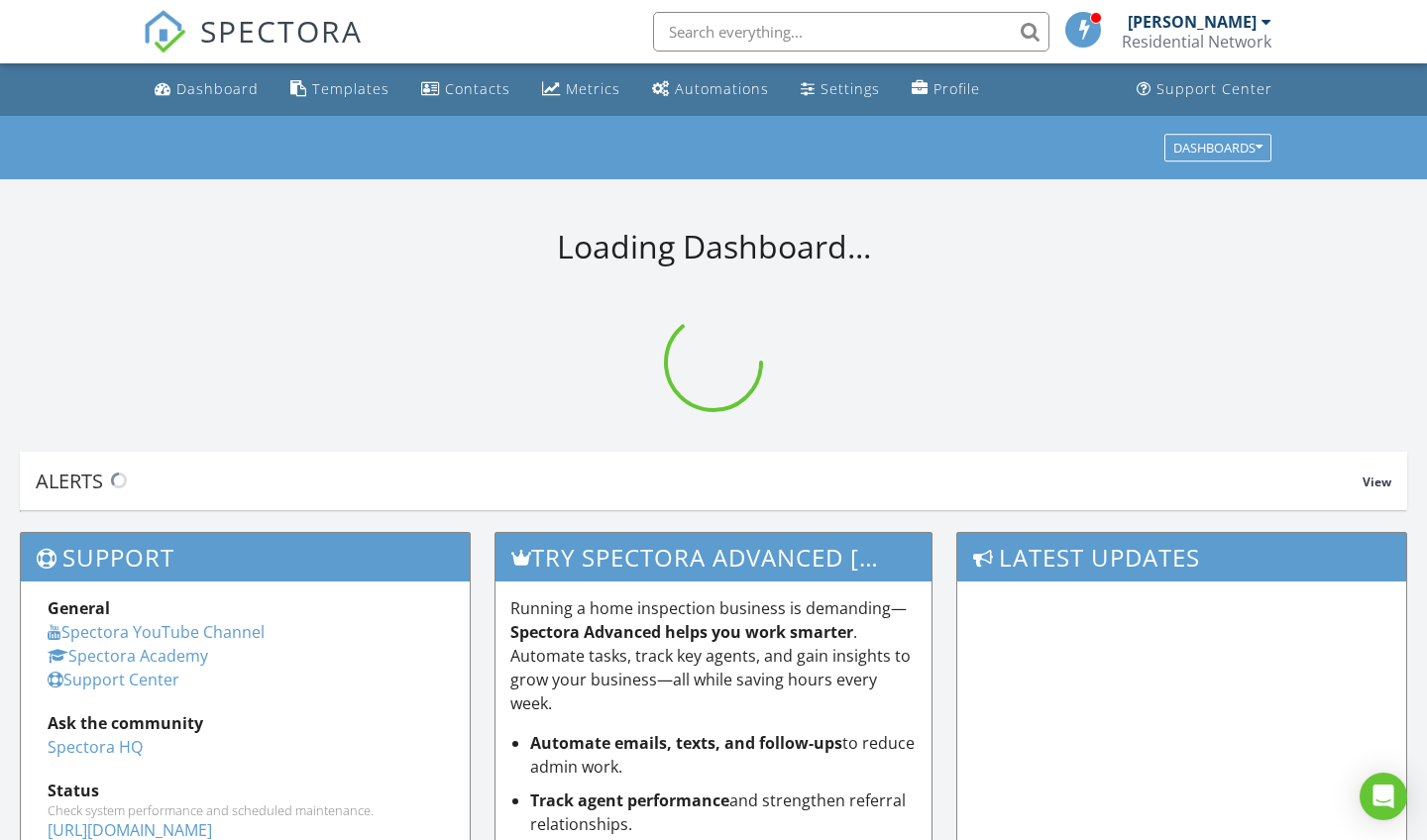 scroll, scrollTop: 0, scrollLeft: 0, axis: both 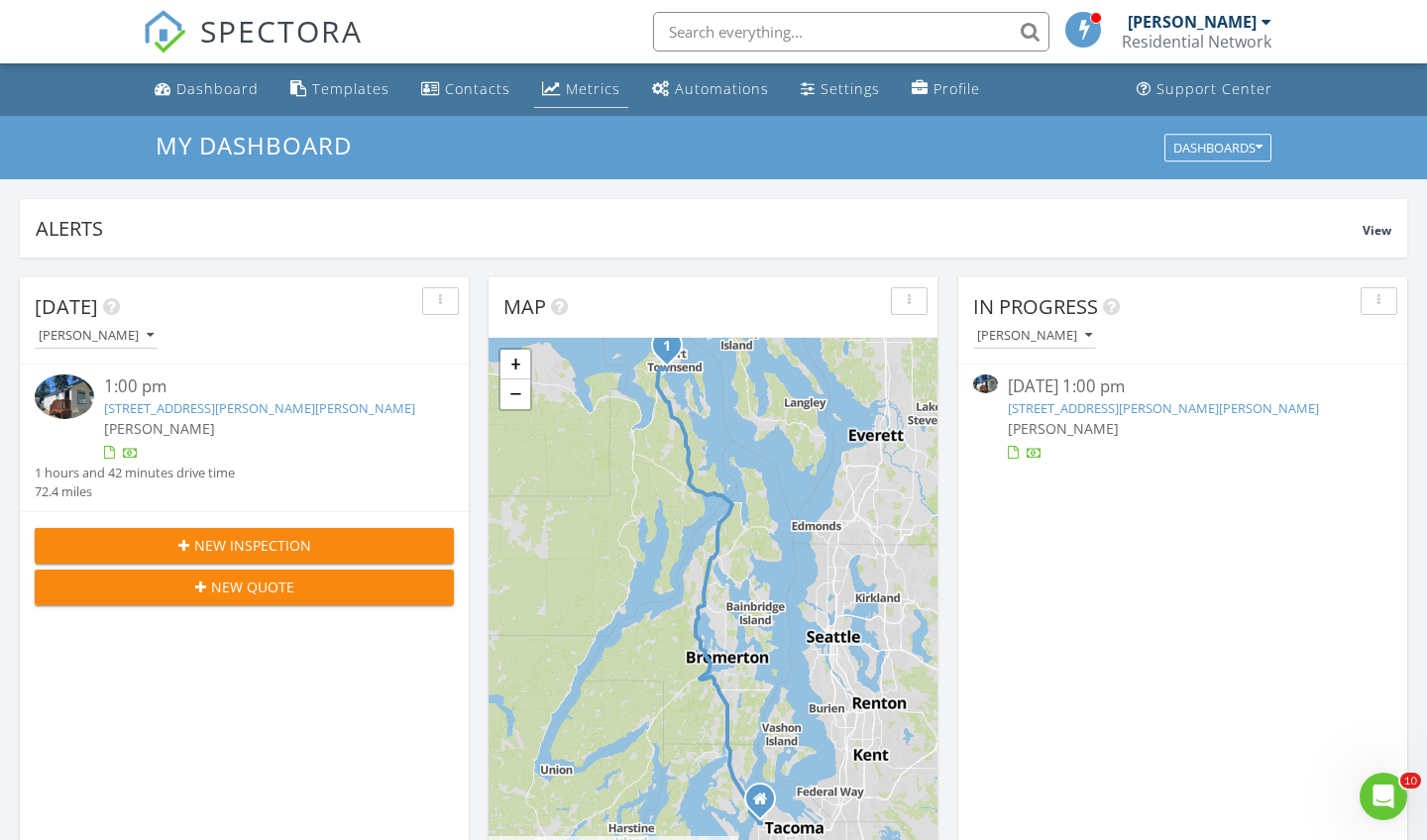 click on "Metrics" at bounding box center [593, 88] 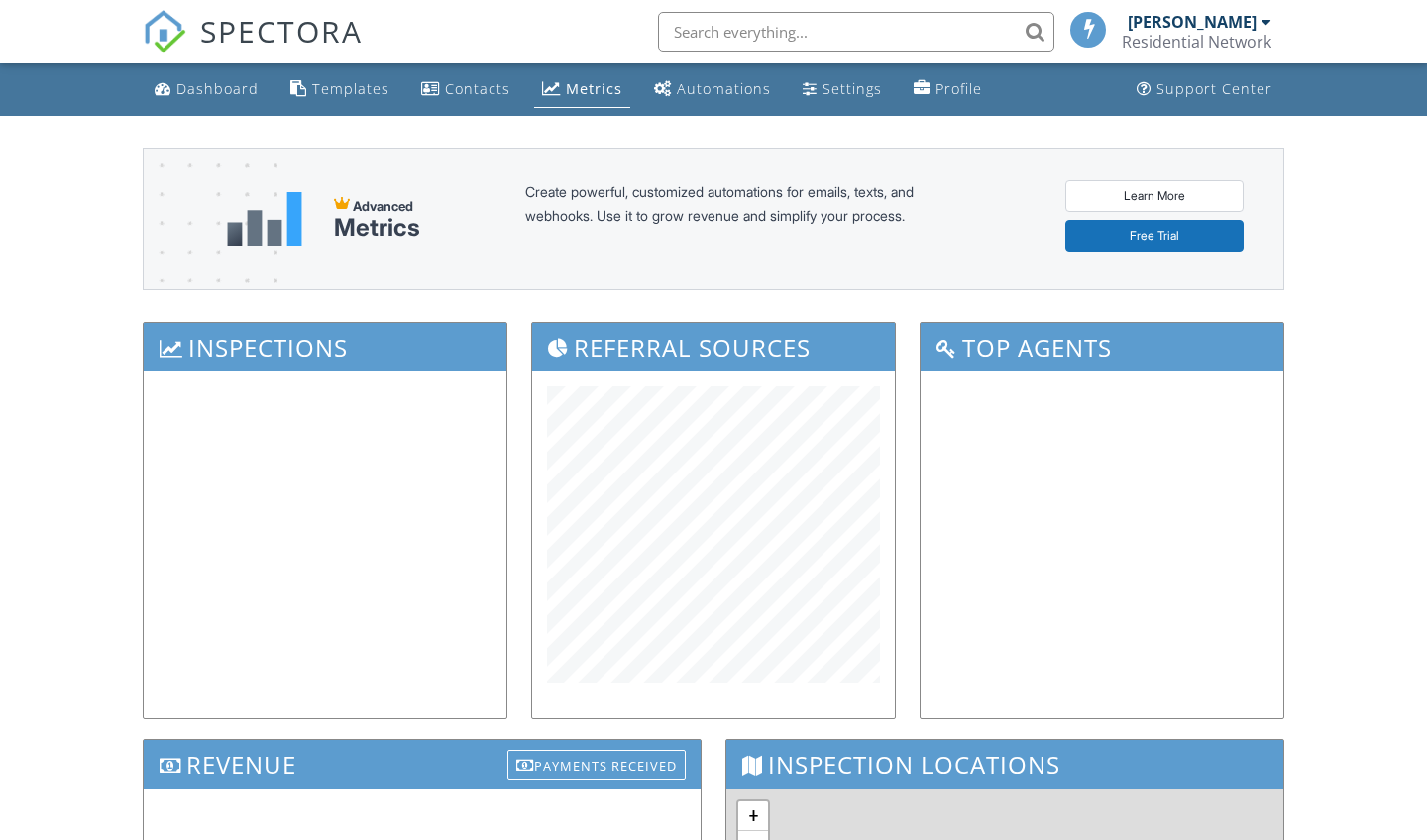scroll, scrollTop: 0, scrollLeft: 0, axis: both 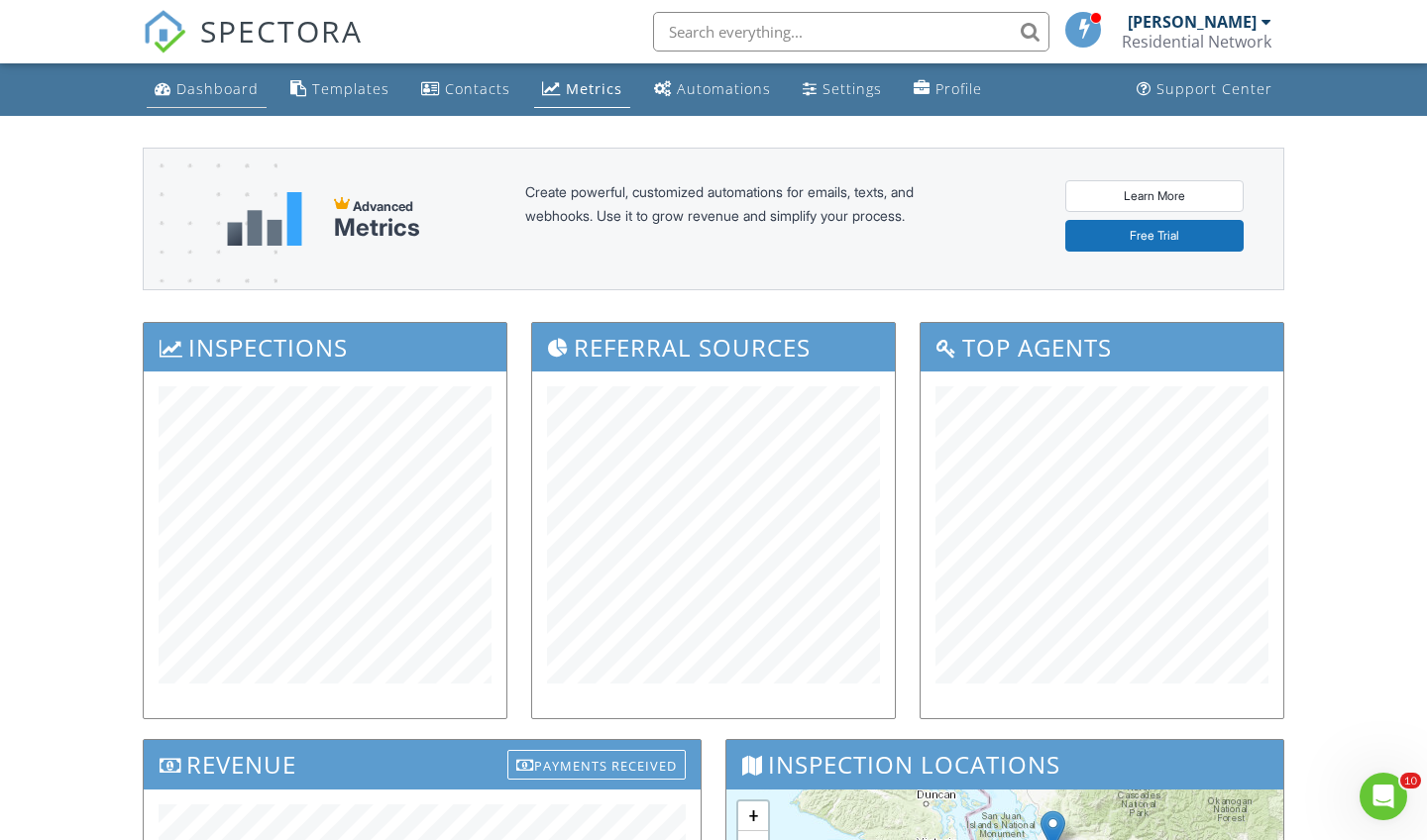 click on "Dashboard" at bounding box center (217, 88) 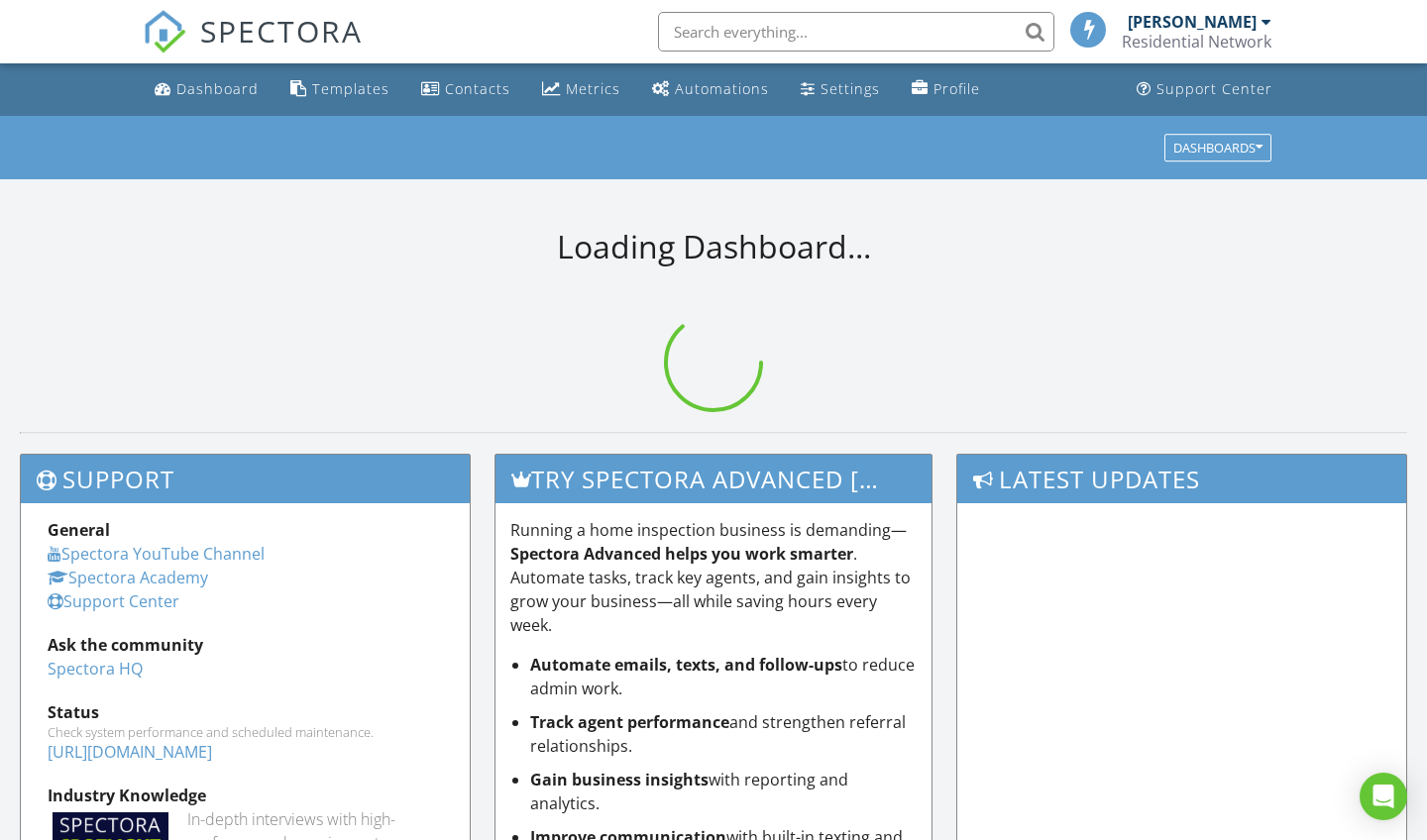scroll, scrollTop: 0, scrollLeft: 0, axis: both 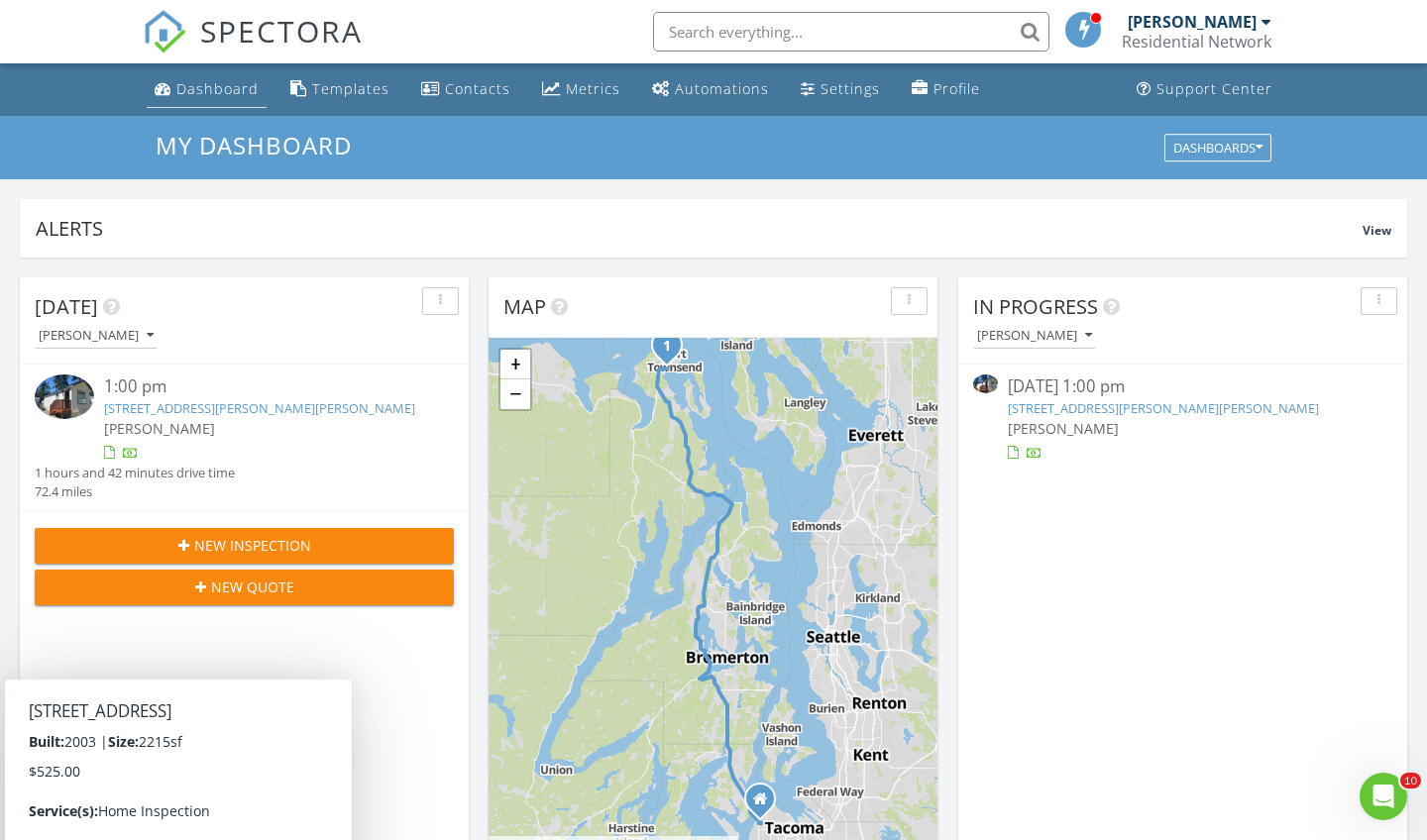 click on "Dashboard" at bounding box center (217, 88) 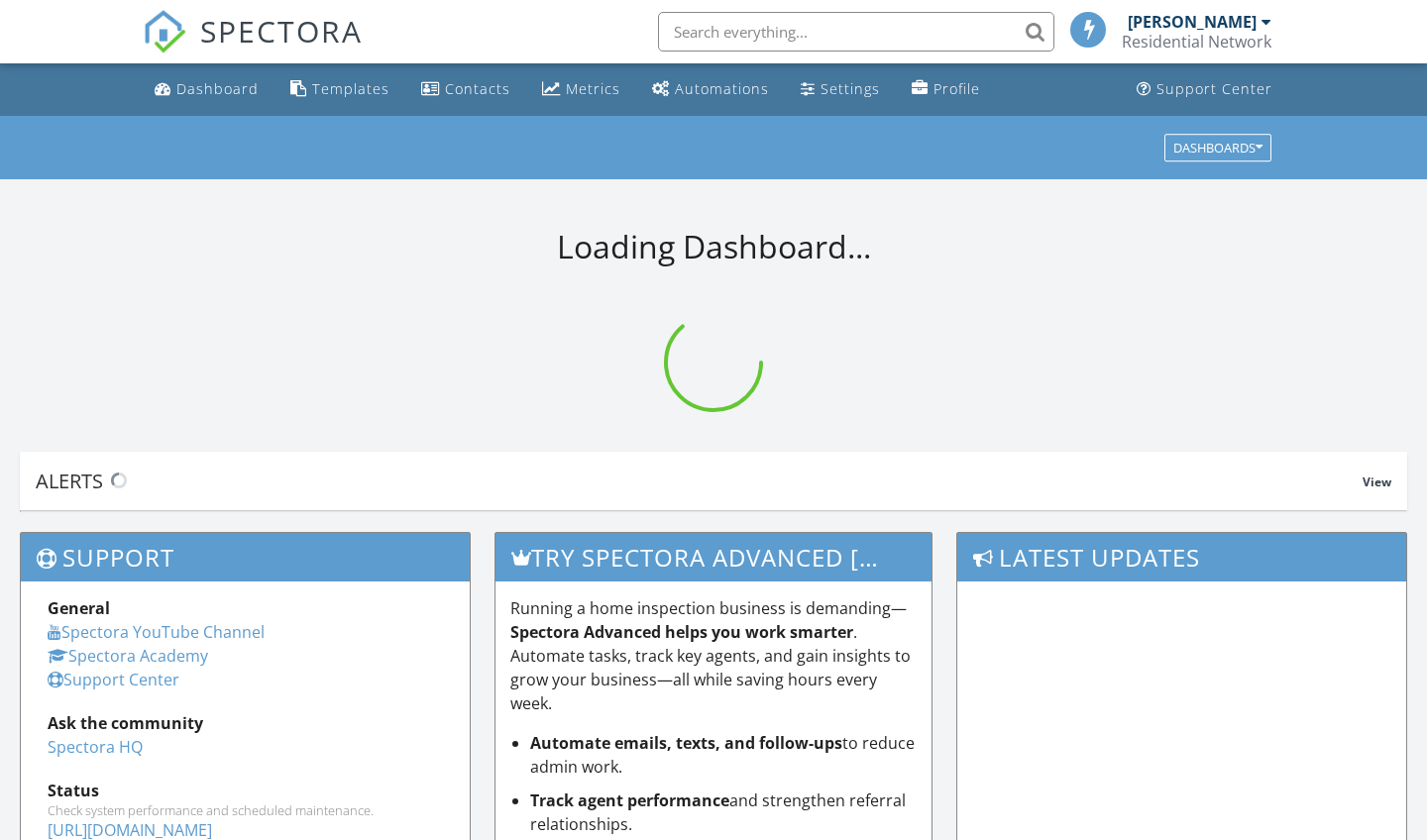 scroll, scrollTop: 0, scrollLeft: 0, axis: both 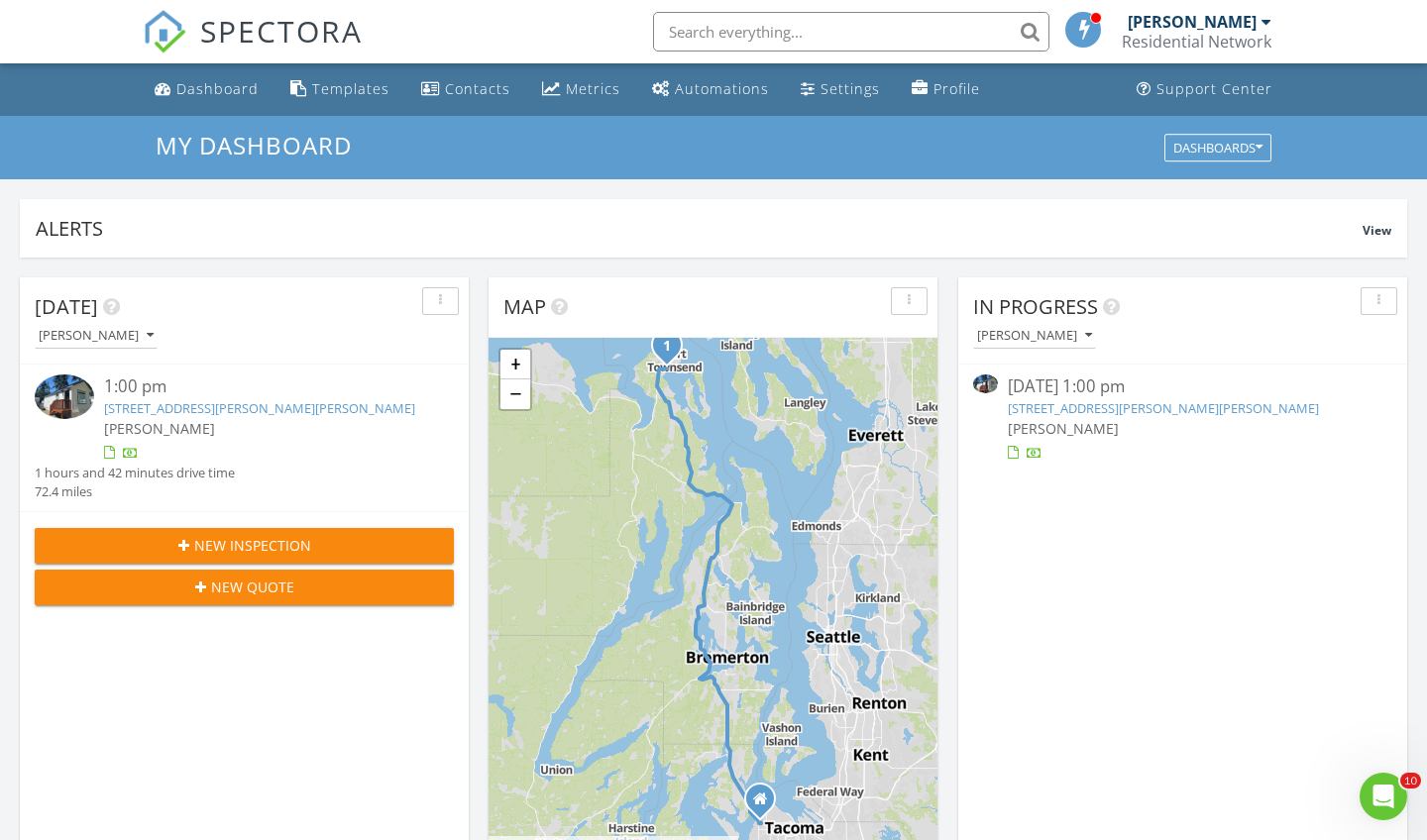 click on "[PERSON_NAME]" at bounding box center [1192, 22] 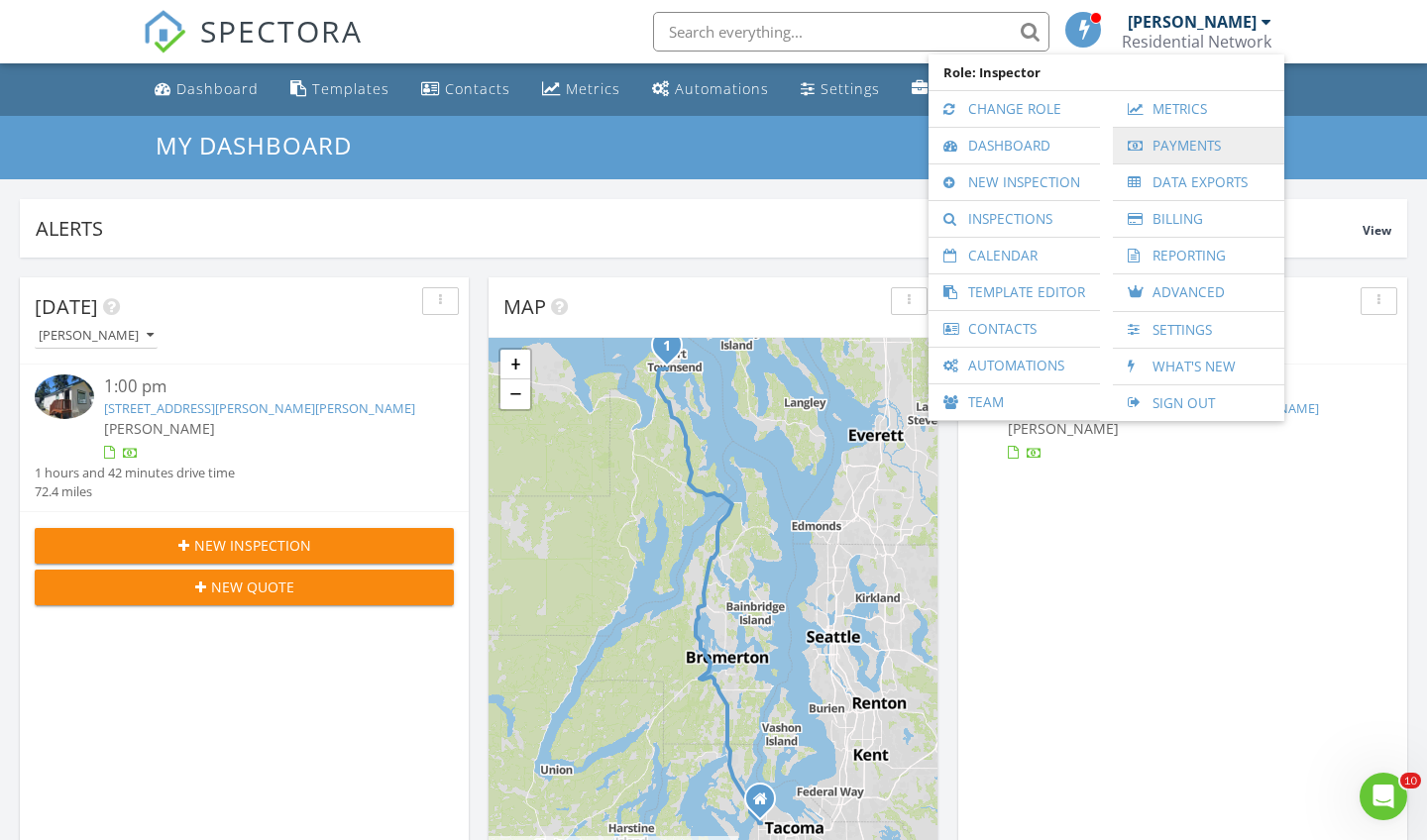 click on "Payments" at bounding box center [1198, 146] 